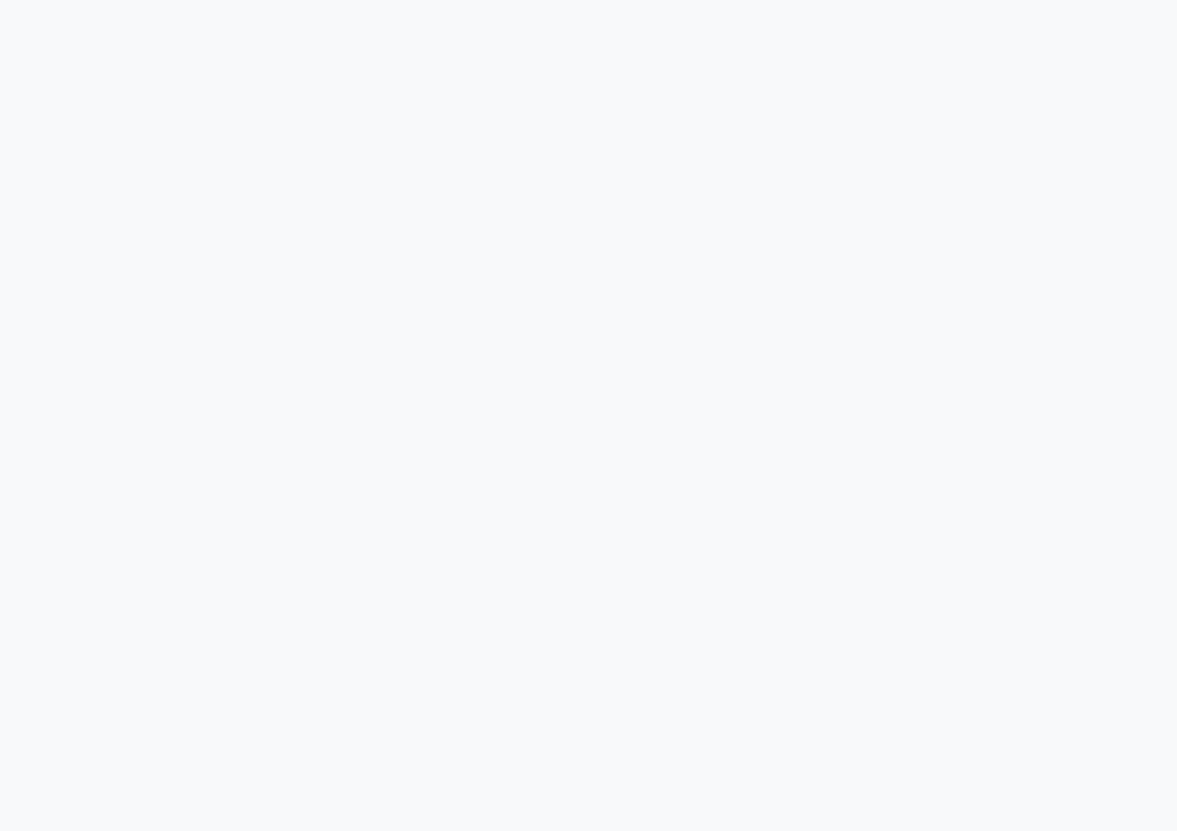 scroll, scrollTop: 0, scrollLeft: 0, axis: both 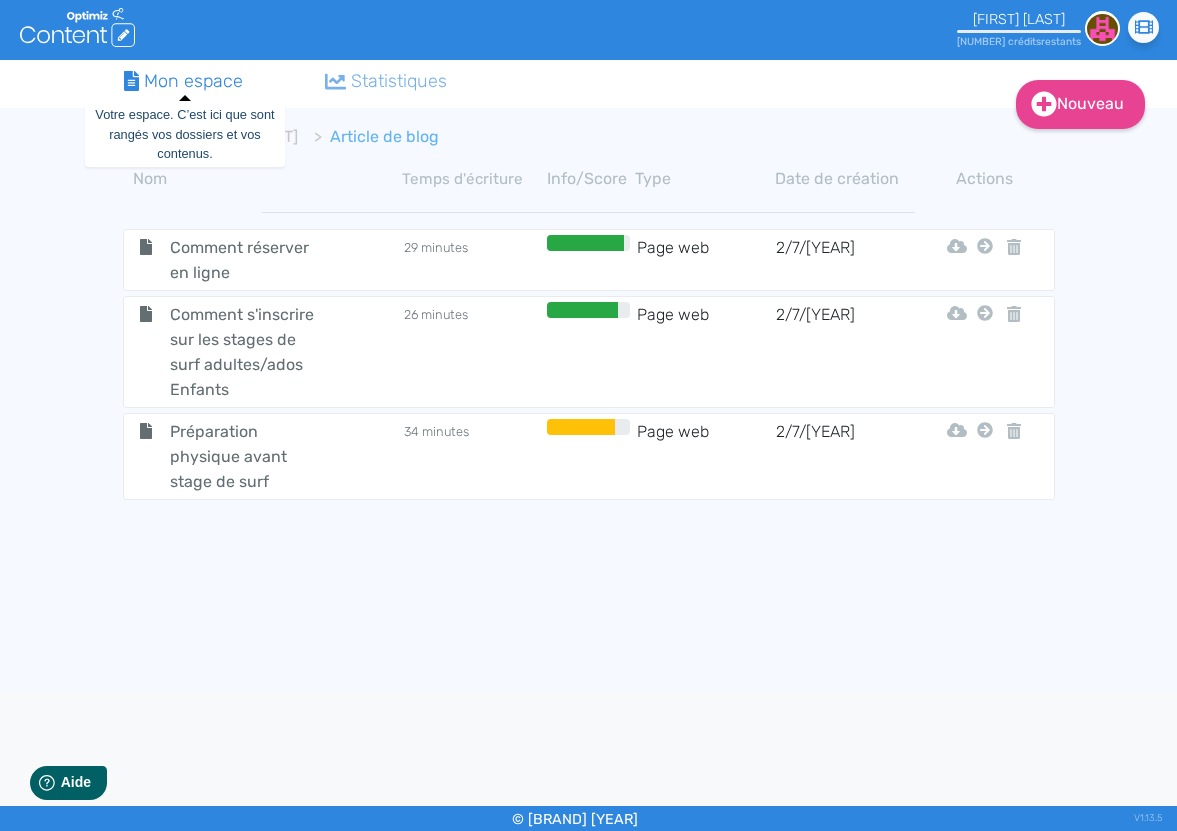 click on "Mon espace" at bounding box center (184, 81) 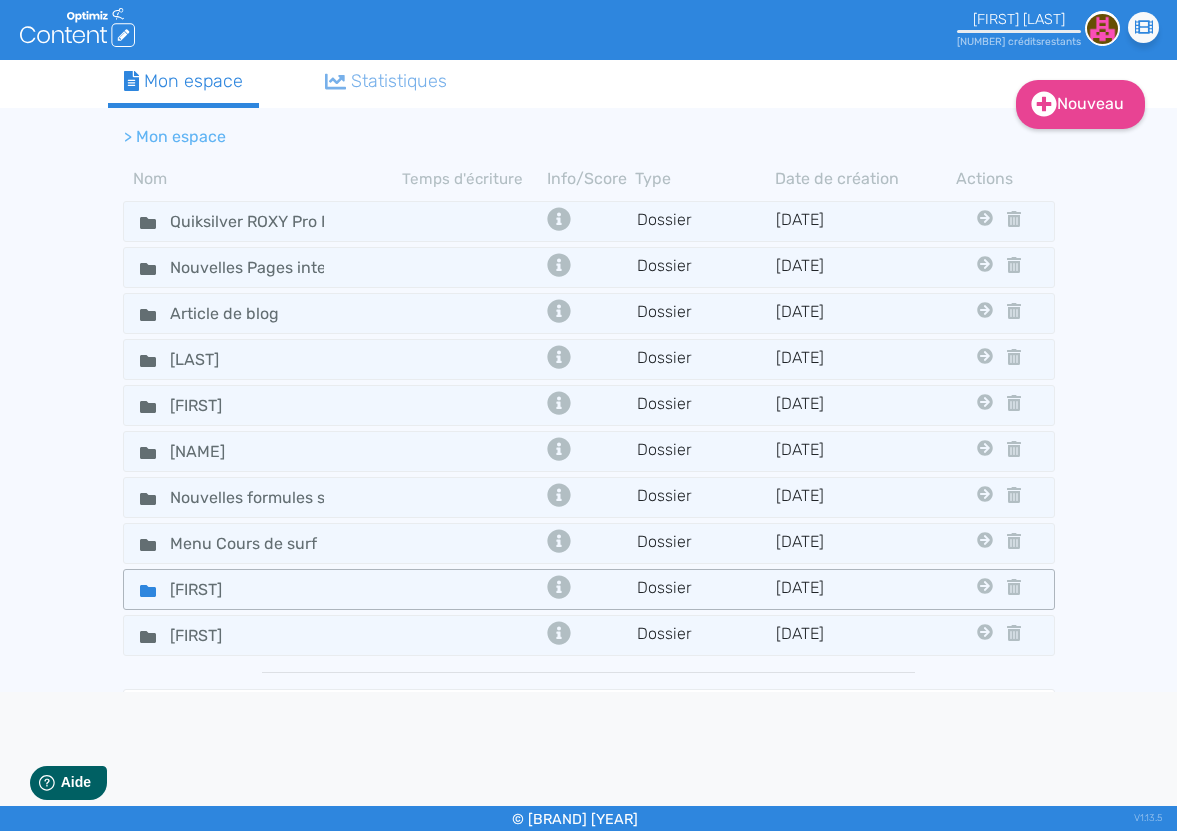 click on "[FIRST]" at bounding box center [263, 221] 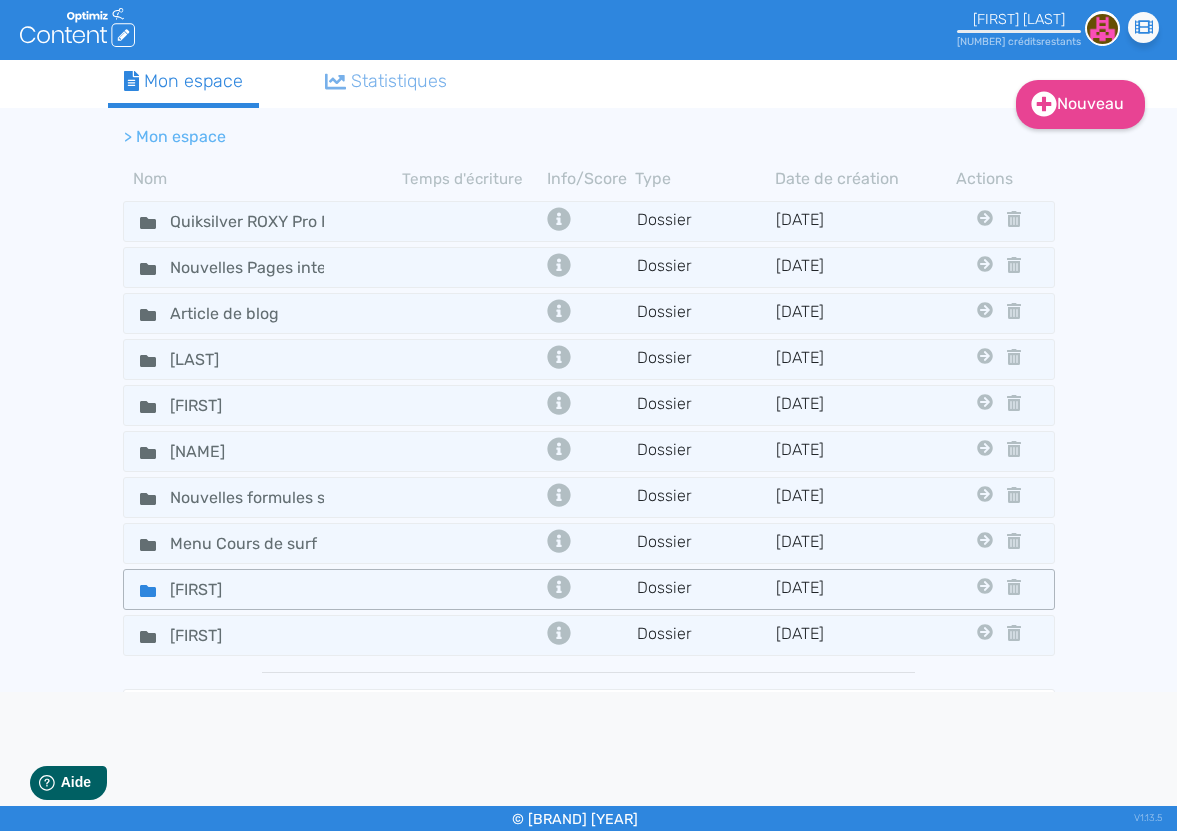 click on "[FIRST]" at bounding box center [263, 221] 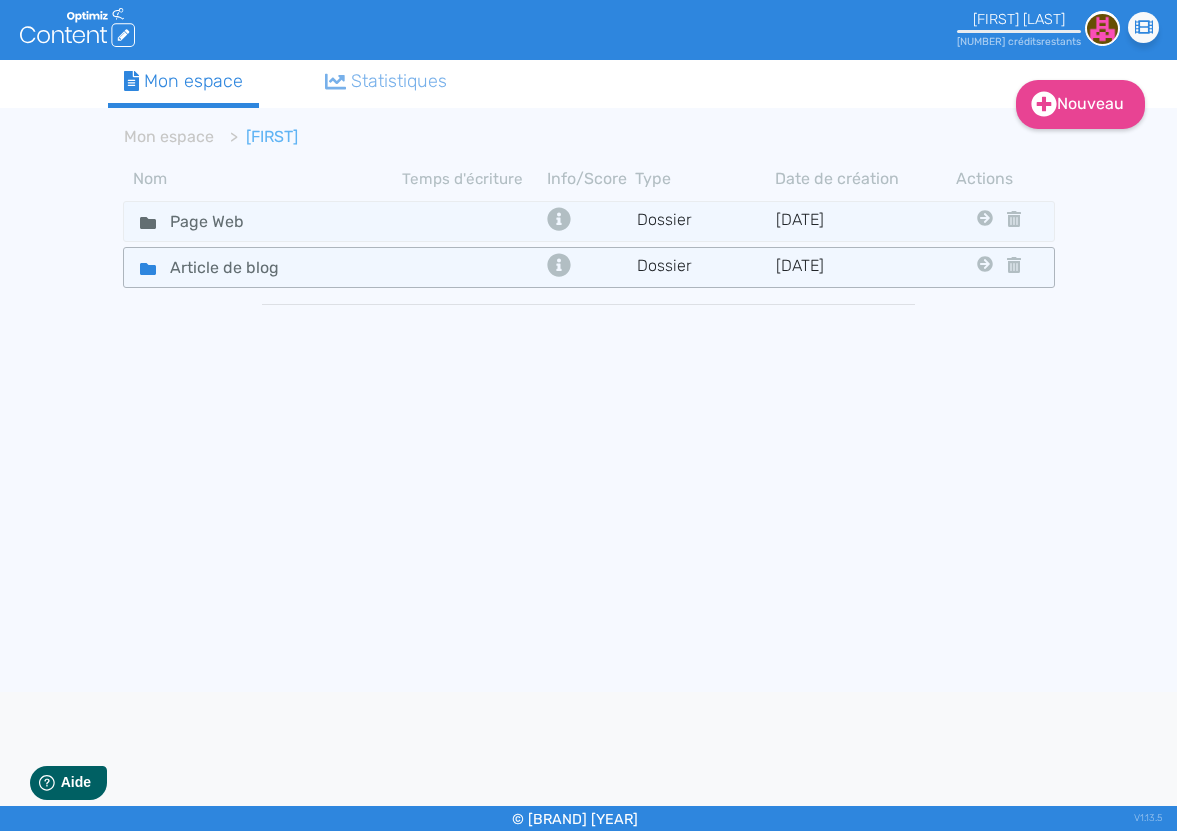 click on "Article de blog" at bounding box center [263, 221] 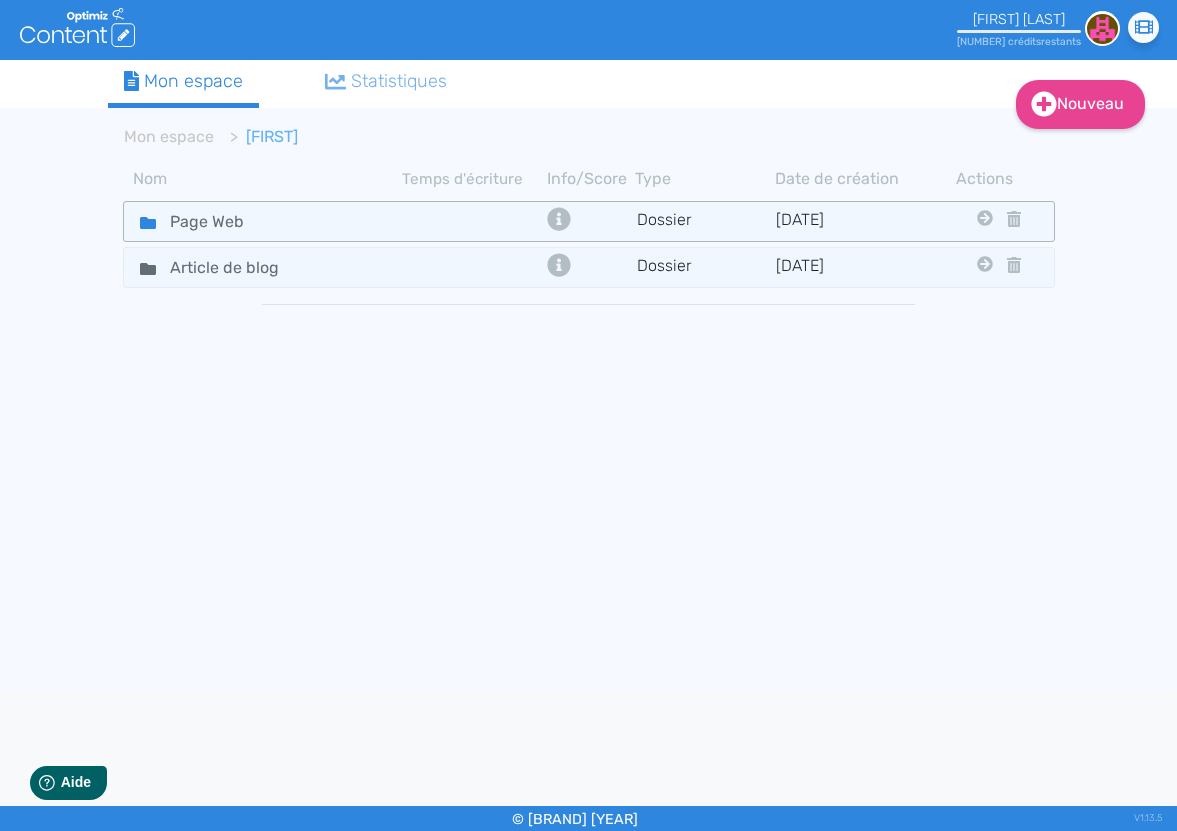 click on "Page Web" at bounding box center (263, 221) 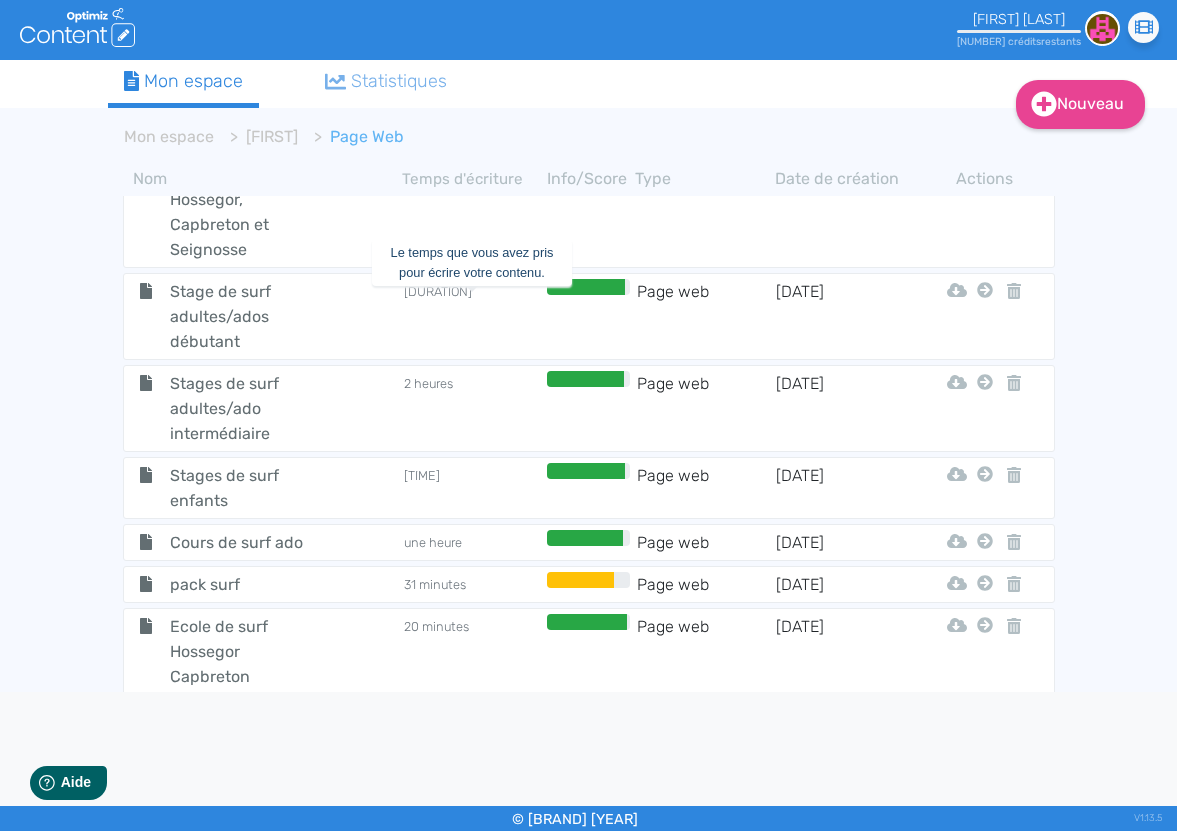 scroll, scrollTop: 0, scrollLeft: 0, axis: both 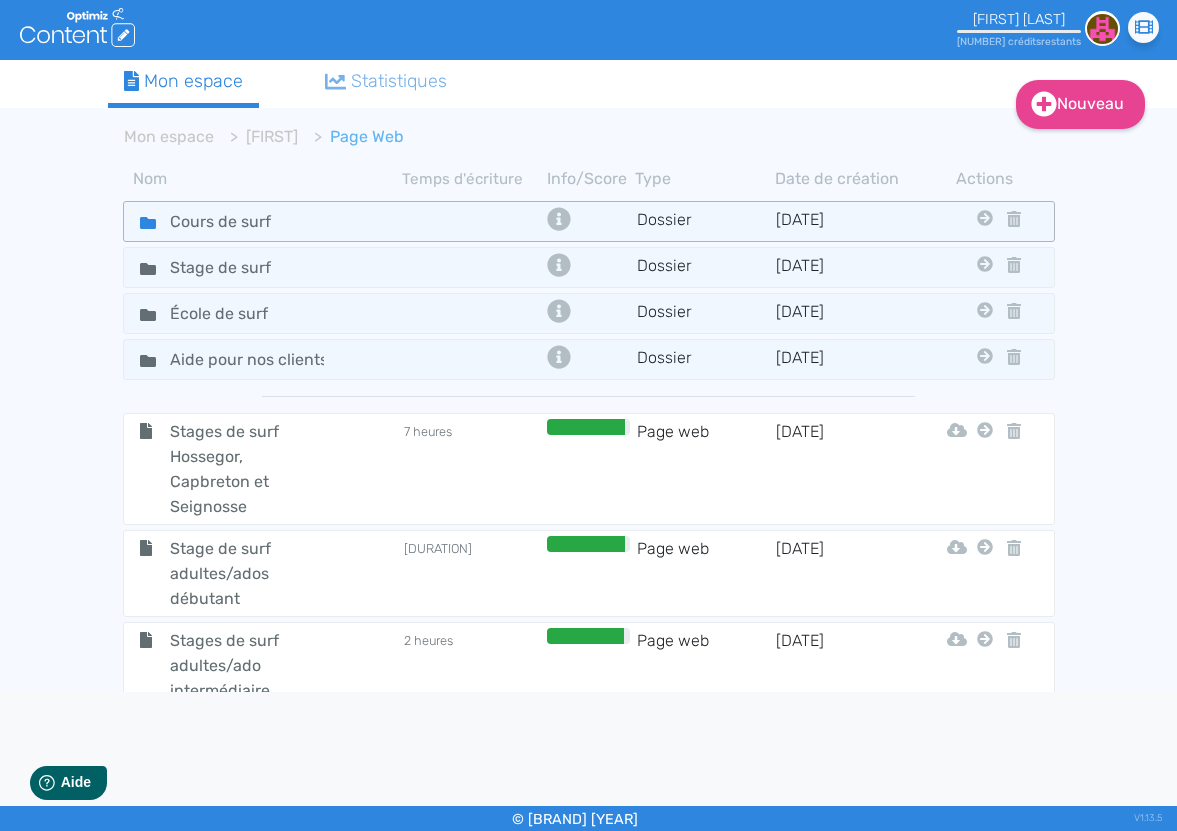click on "Cours de surf" at bounding box center (263, 221) 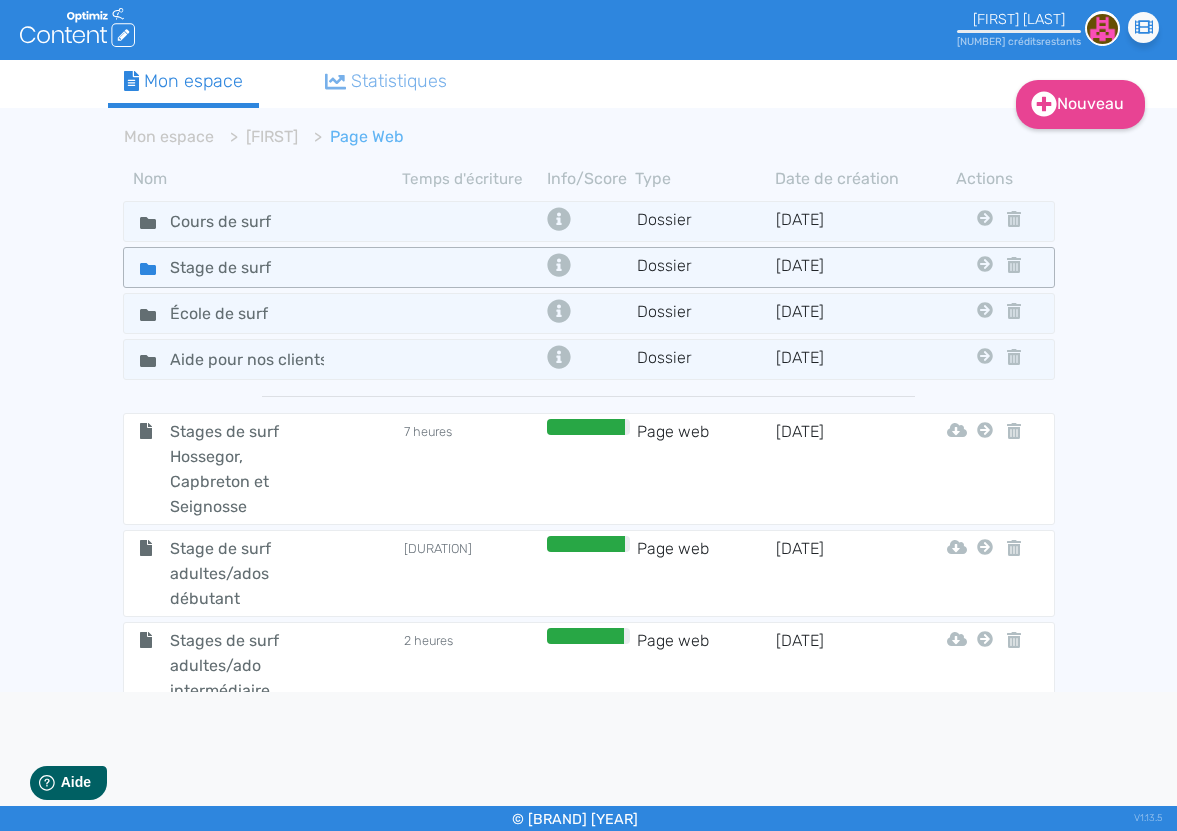 click on "Stage de surf" at bounding box center [263, 221] 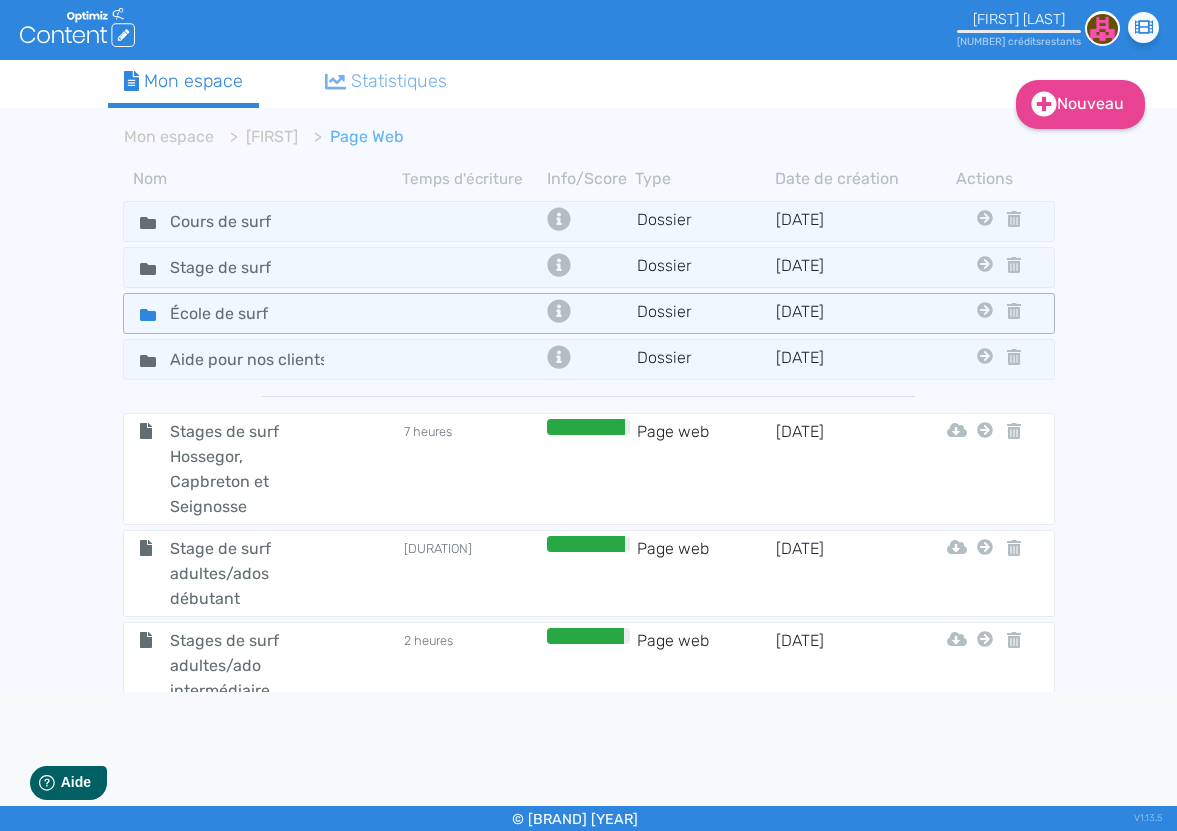 click on "École de surf" at bounding box center [263, 221] 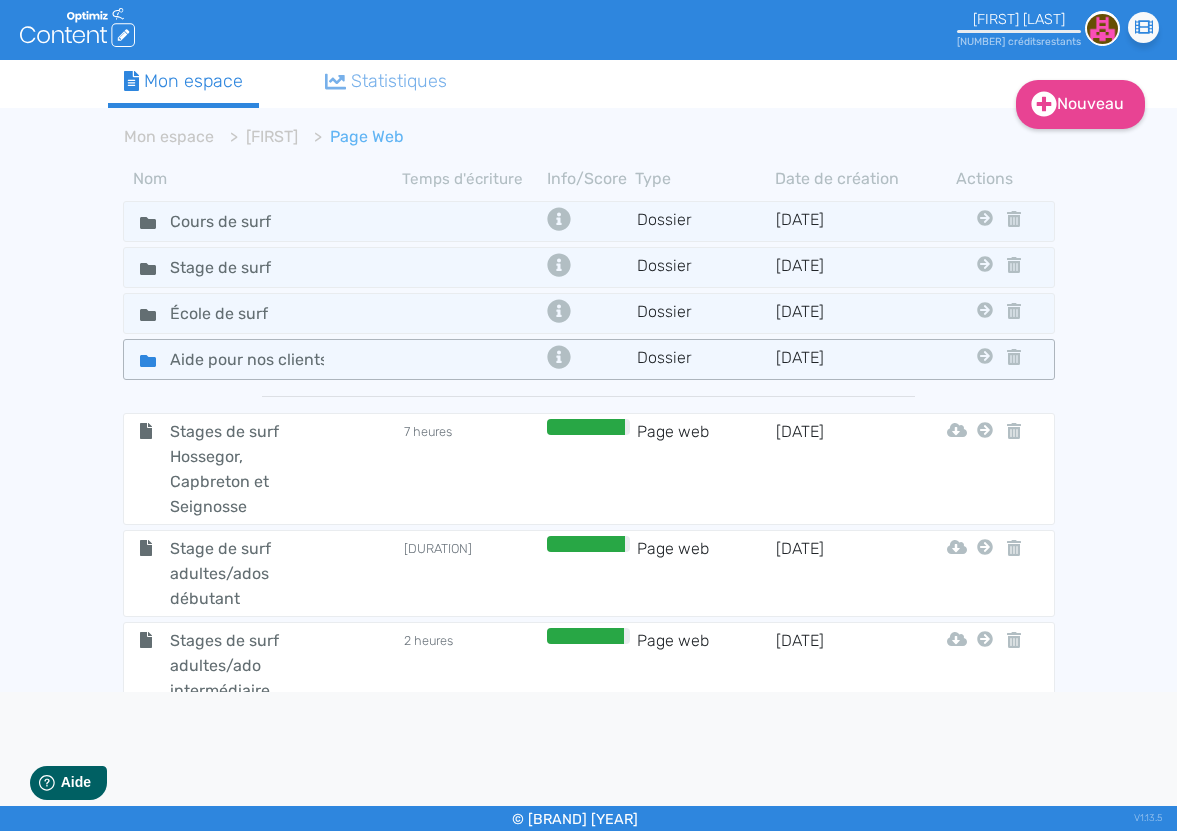 click on "Aide pour nos clients" at bounding box center (263, 221) 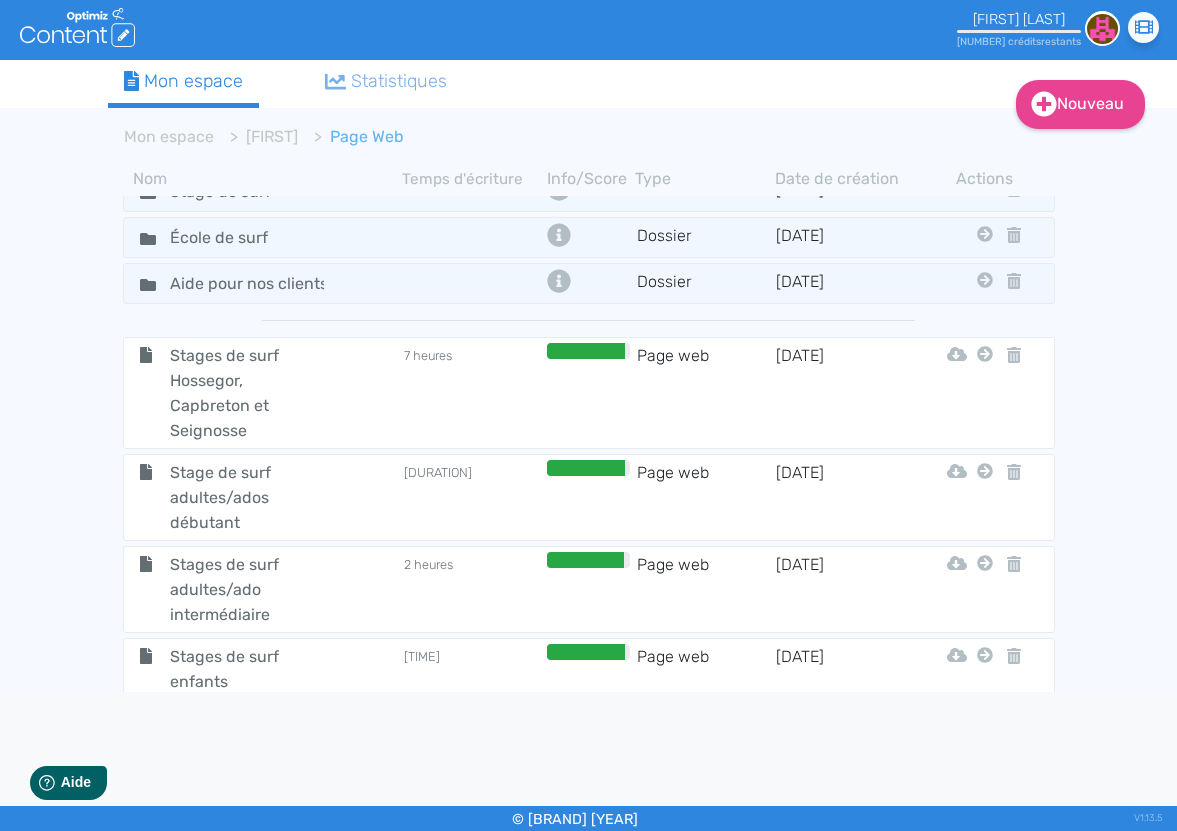 scroll, scrollTop: 0, scrollLeft: 0, axis: both 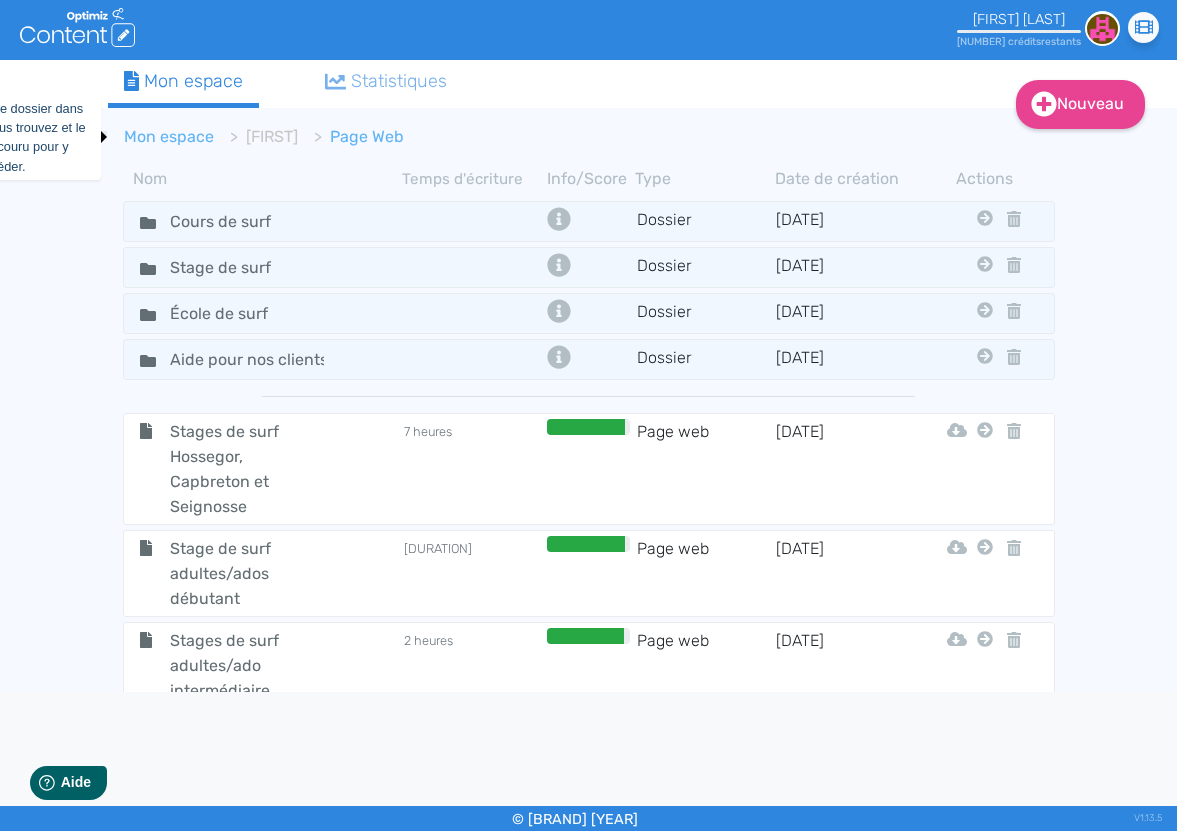 click on "Mon espace" at bounding box center (169, 136) 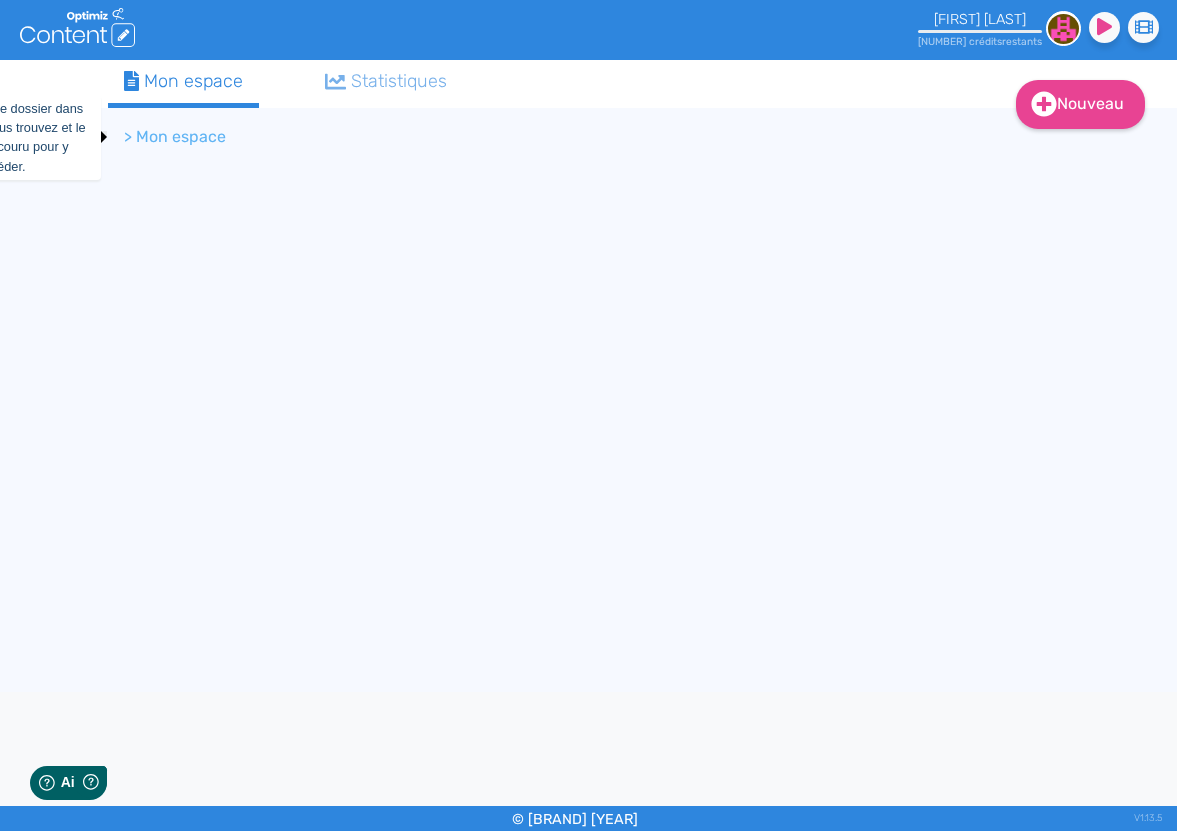 scroll, scrollTop: 0, scrollLeft: 0, axis: both 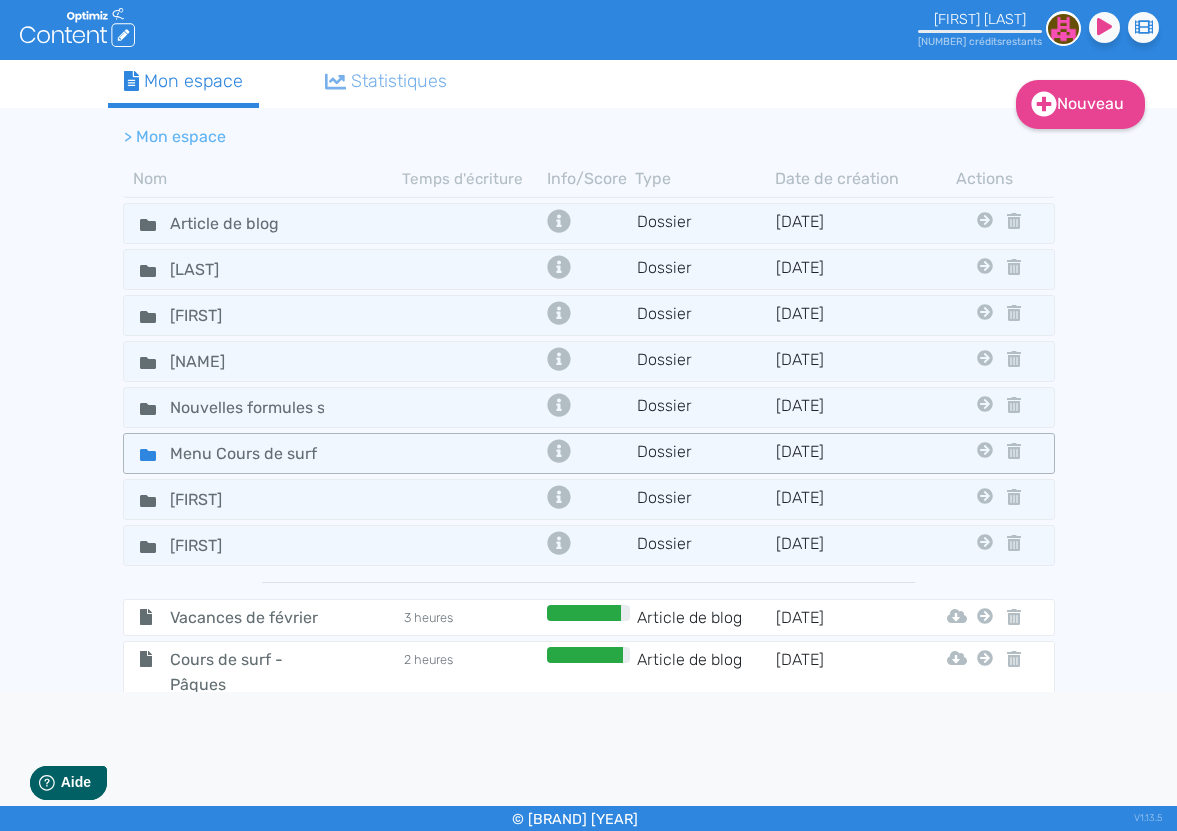 click on "Menu Cours de surf" at bounding box center (263, 131) 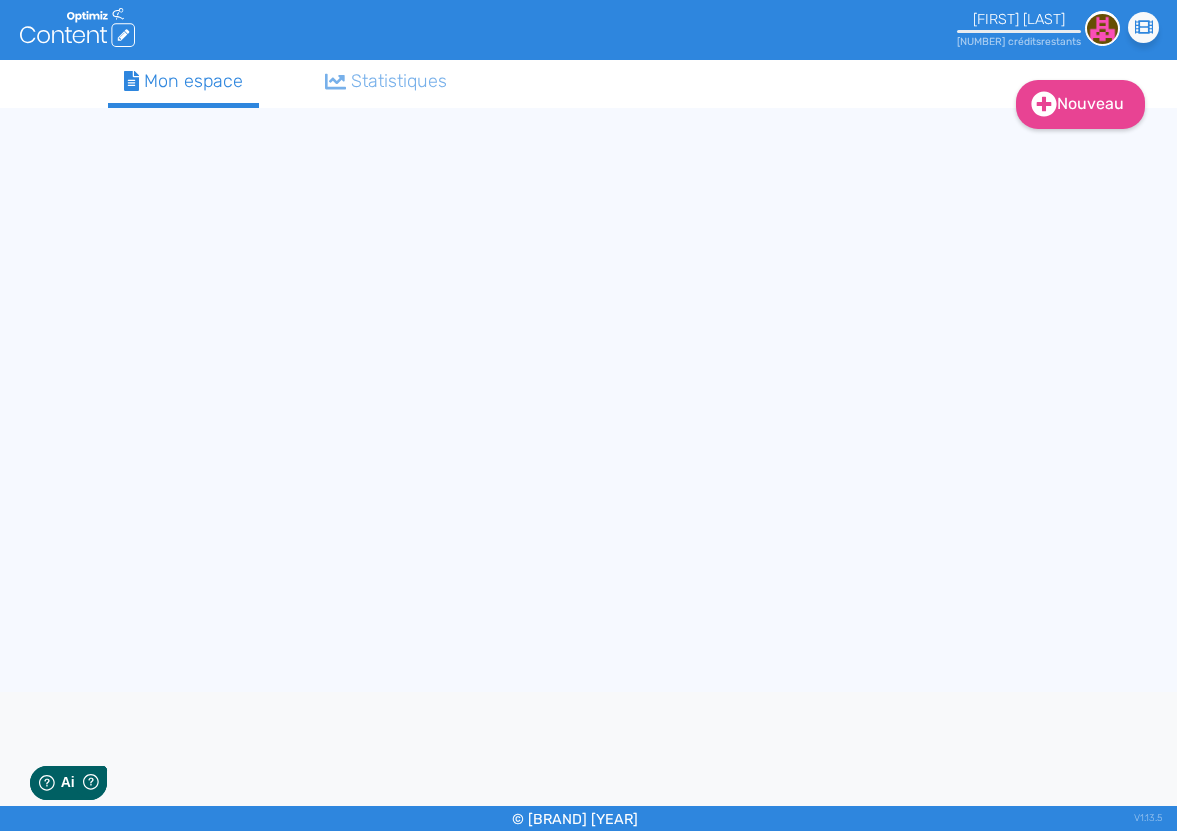 scroll, scrollTop: 0, scrollLeft: 0, axis: both 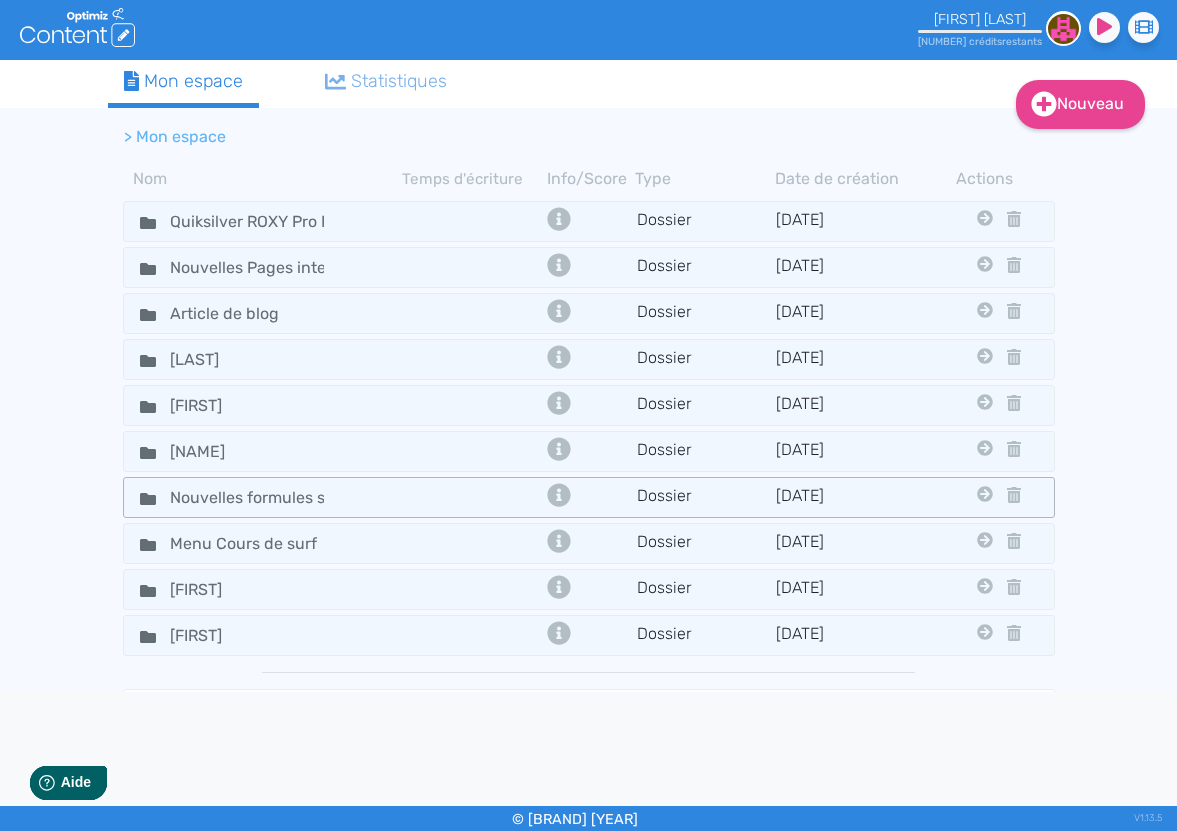 click at bounding box center (473, 221) 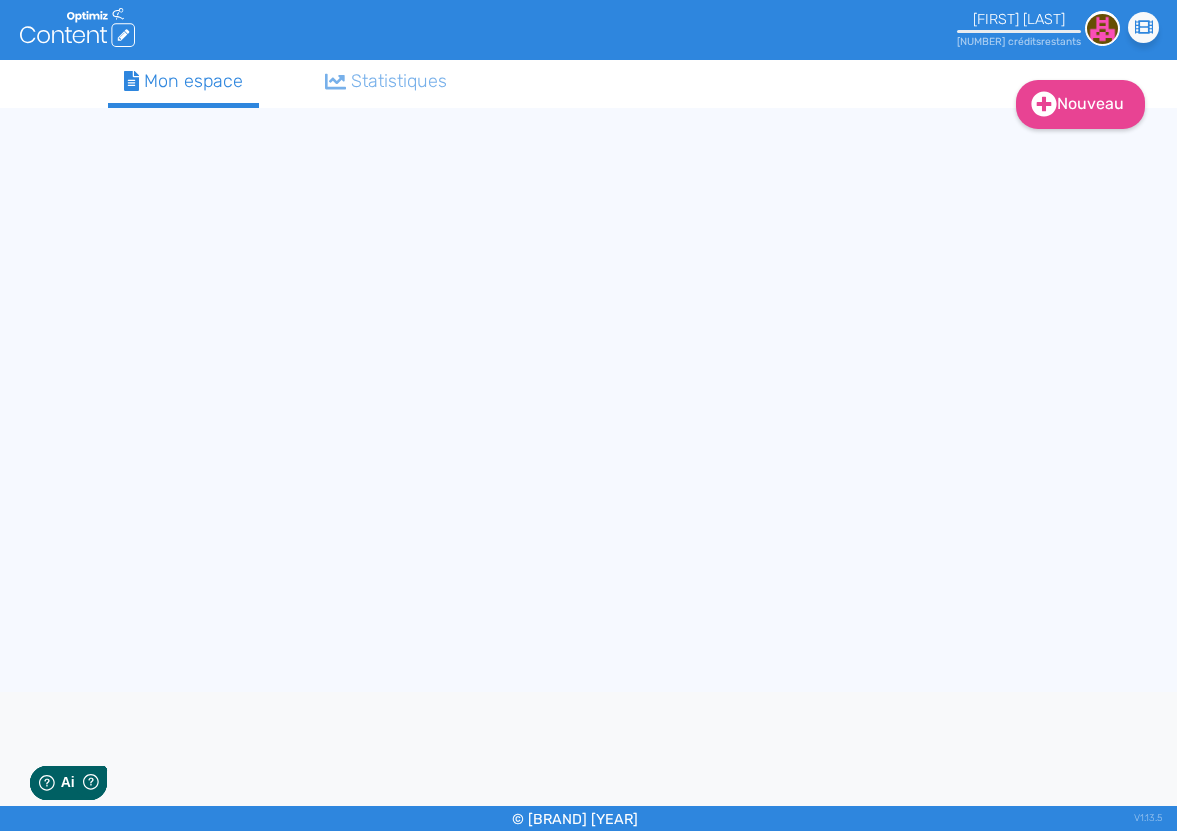 scroll, scrollTop: 0, scrollLeft: 0, axis: both 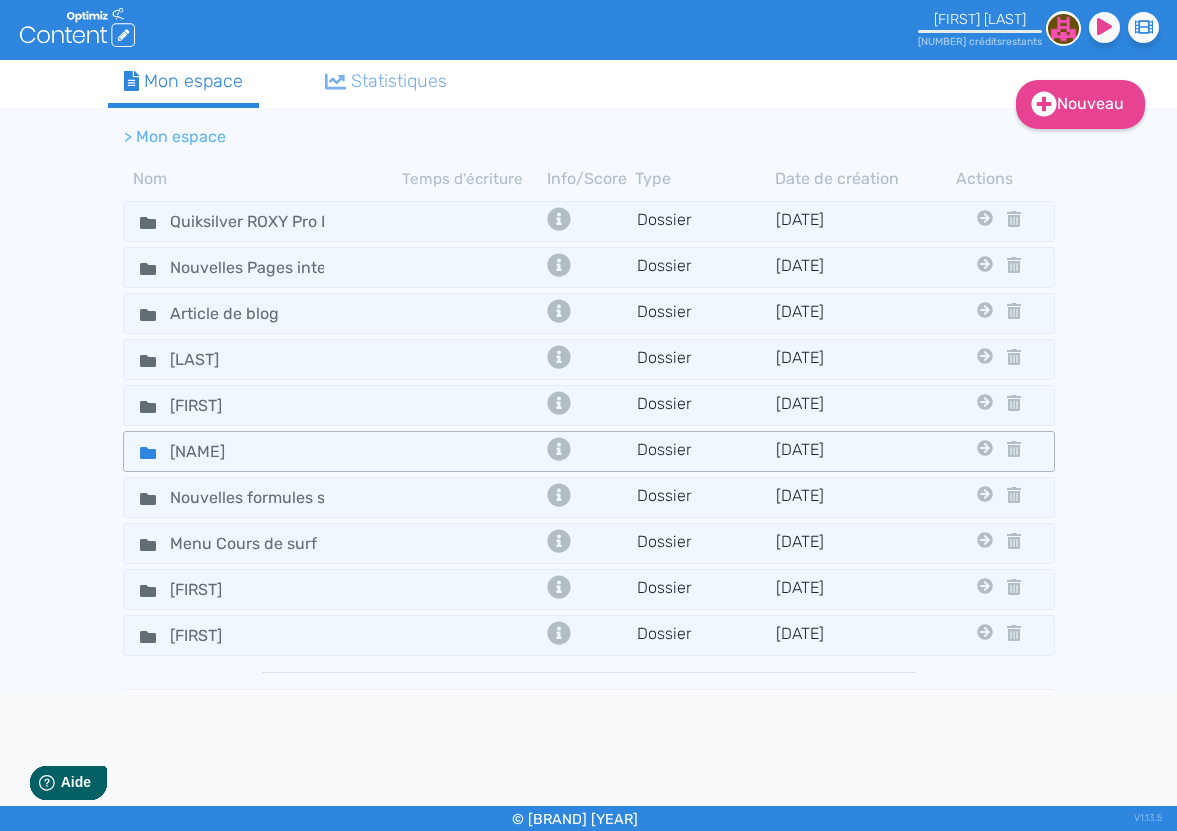 click on "[NAME]" at bounding box center [263, 221] 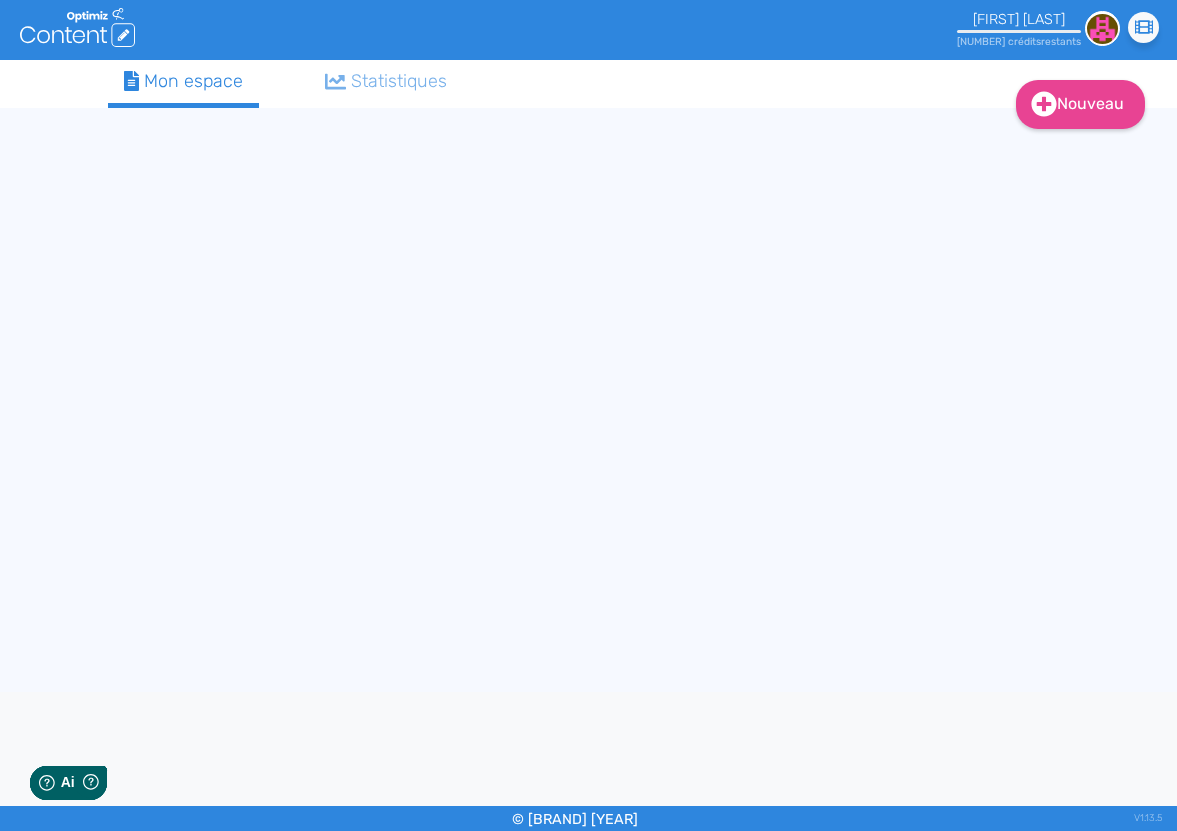 scroll, scrollTop: 0, scrollLeft: 0, axis: both 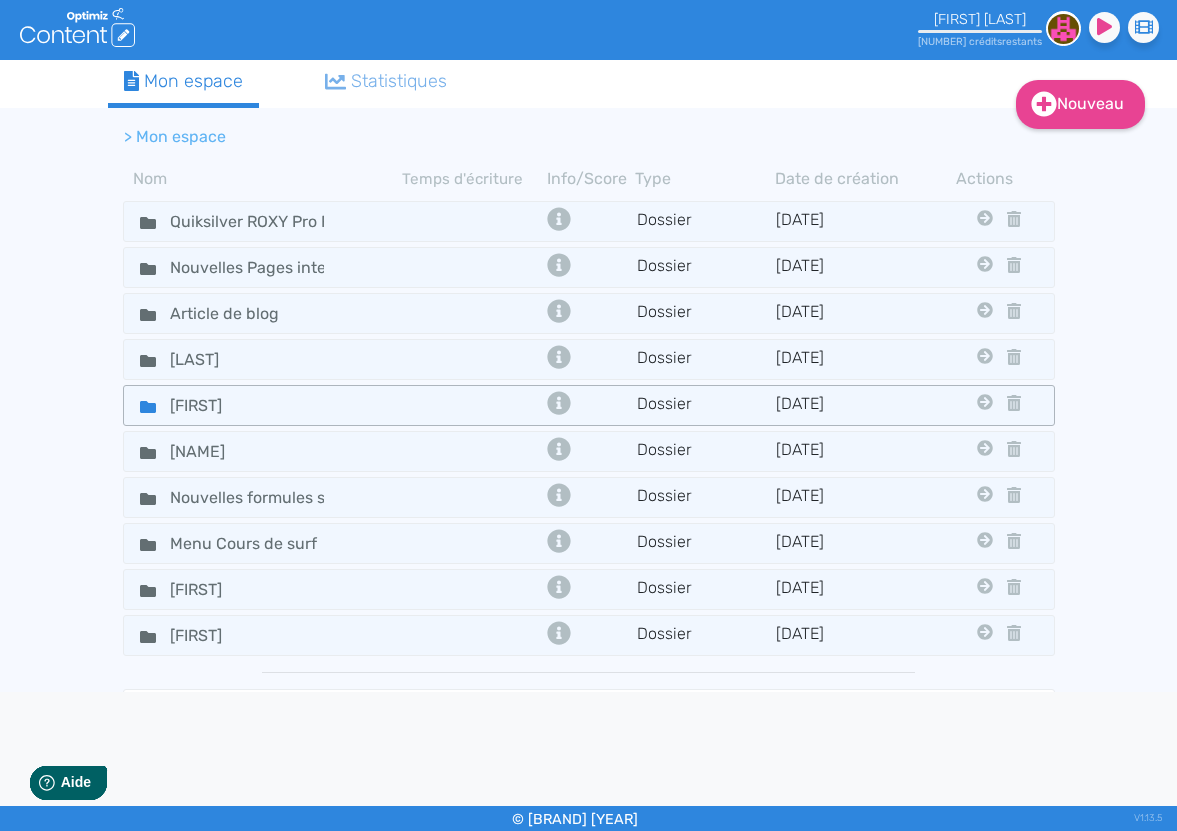 click on "[FIRST]" at bounding box center [263, 221] 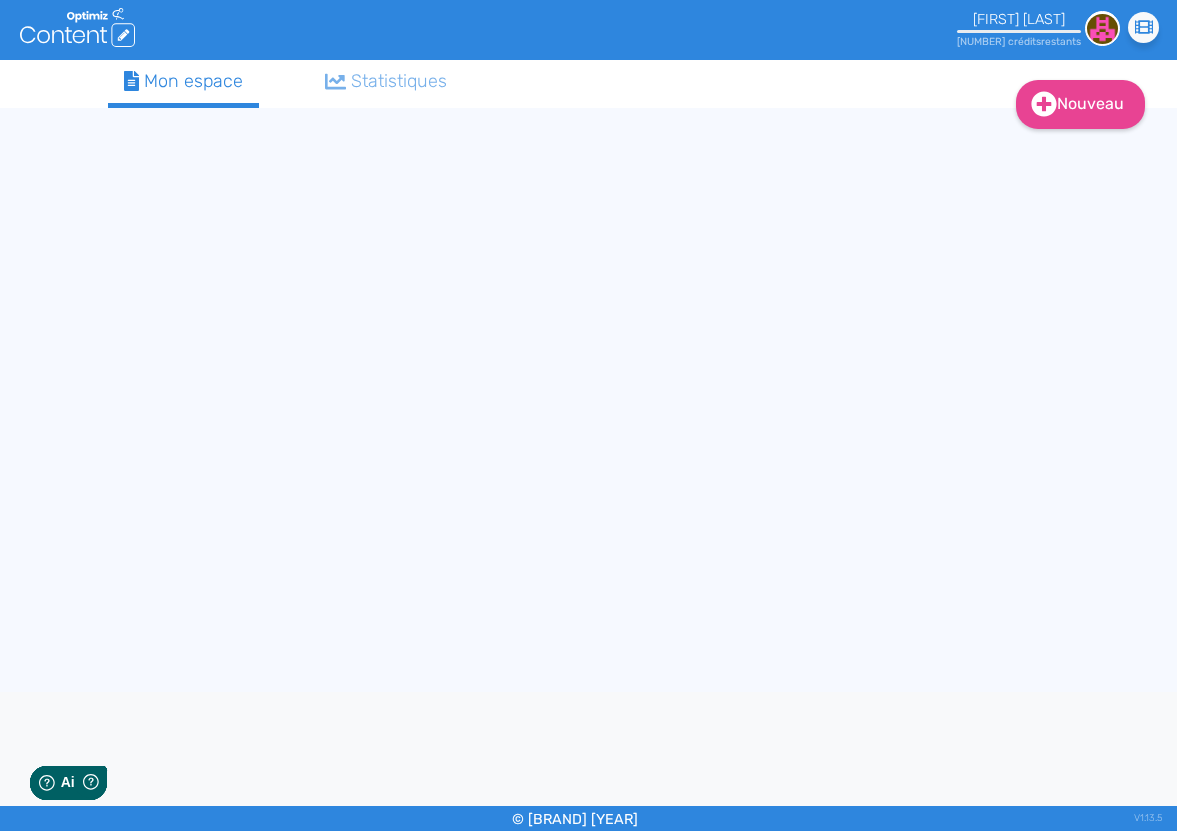 scroll, scrollTop: 0, scrollLeft: 0, axis: both 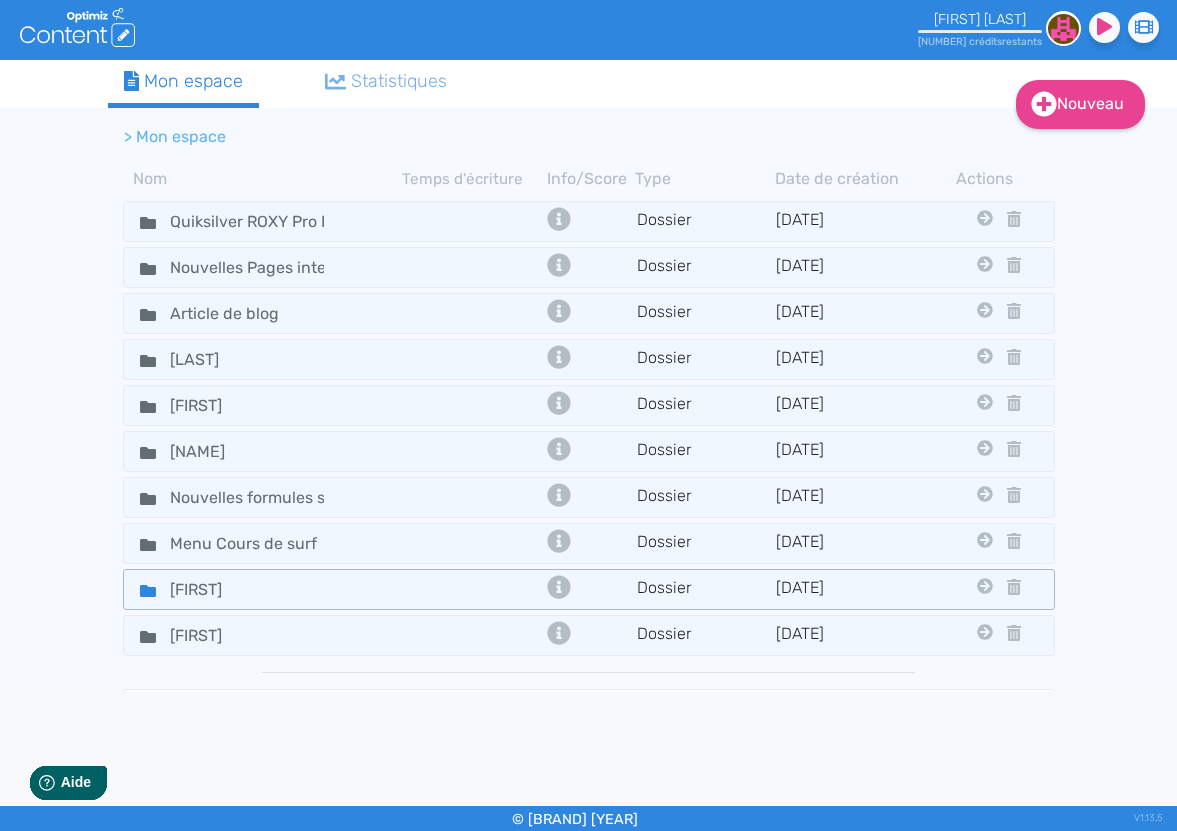 click on "[FIRST]" at bounding box center (263, 221) 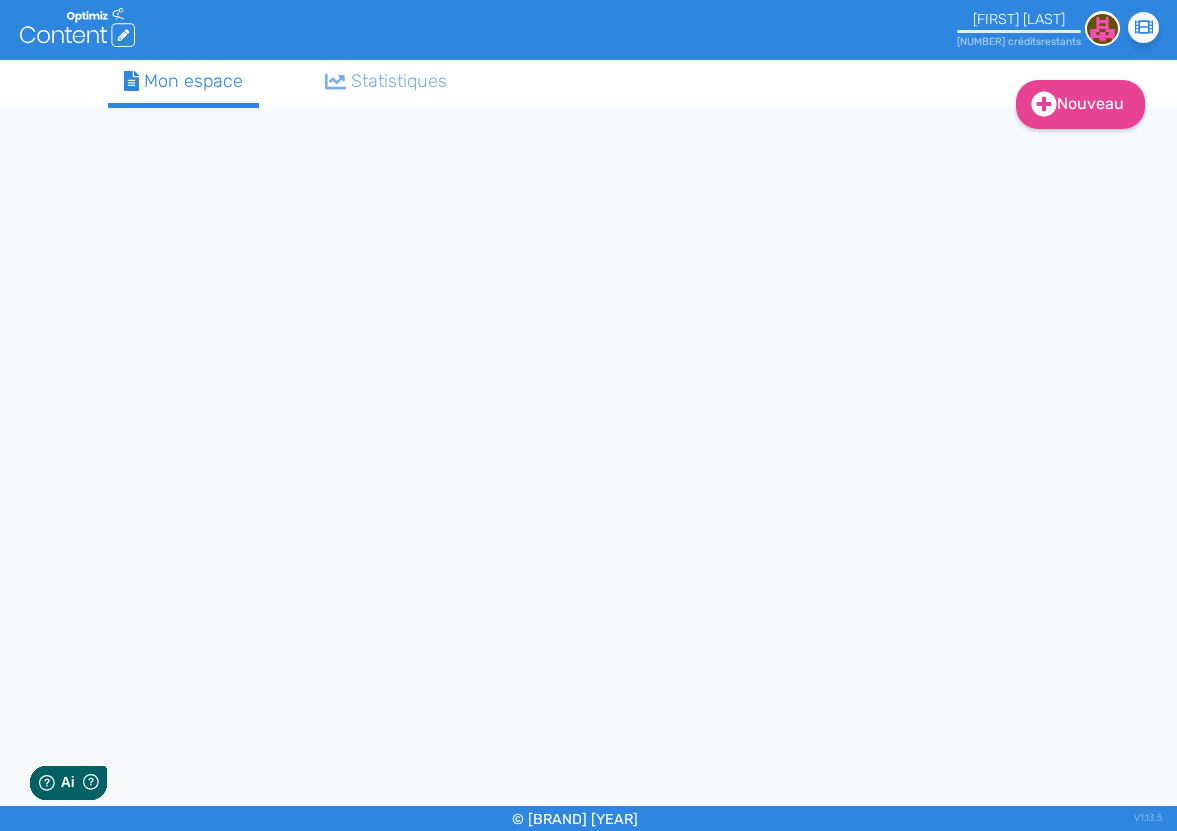 scroll, scrollTop: 0, scrollLeft: 0, axis: both 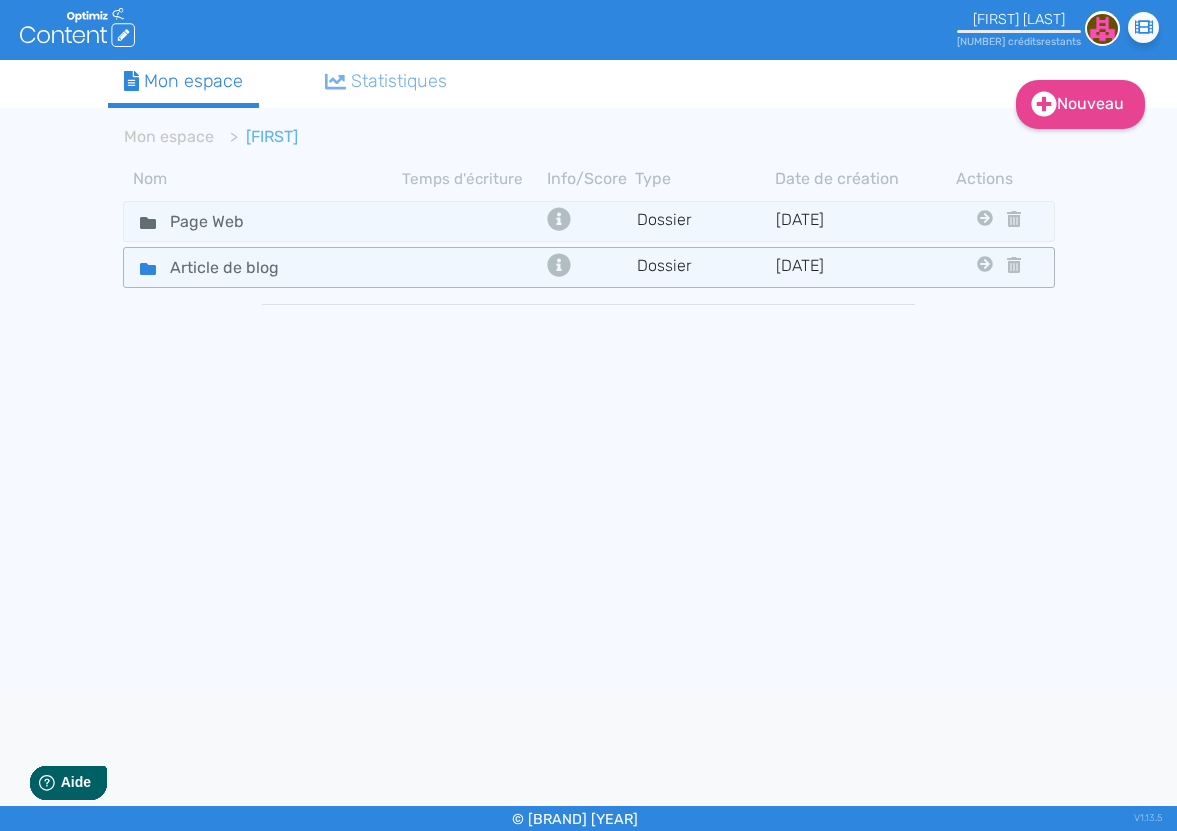click on "Article de blog" at bounding box center [263, 221] 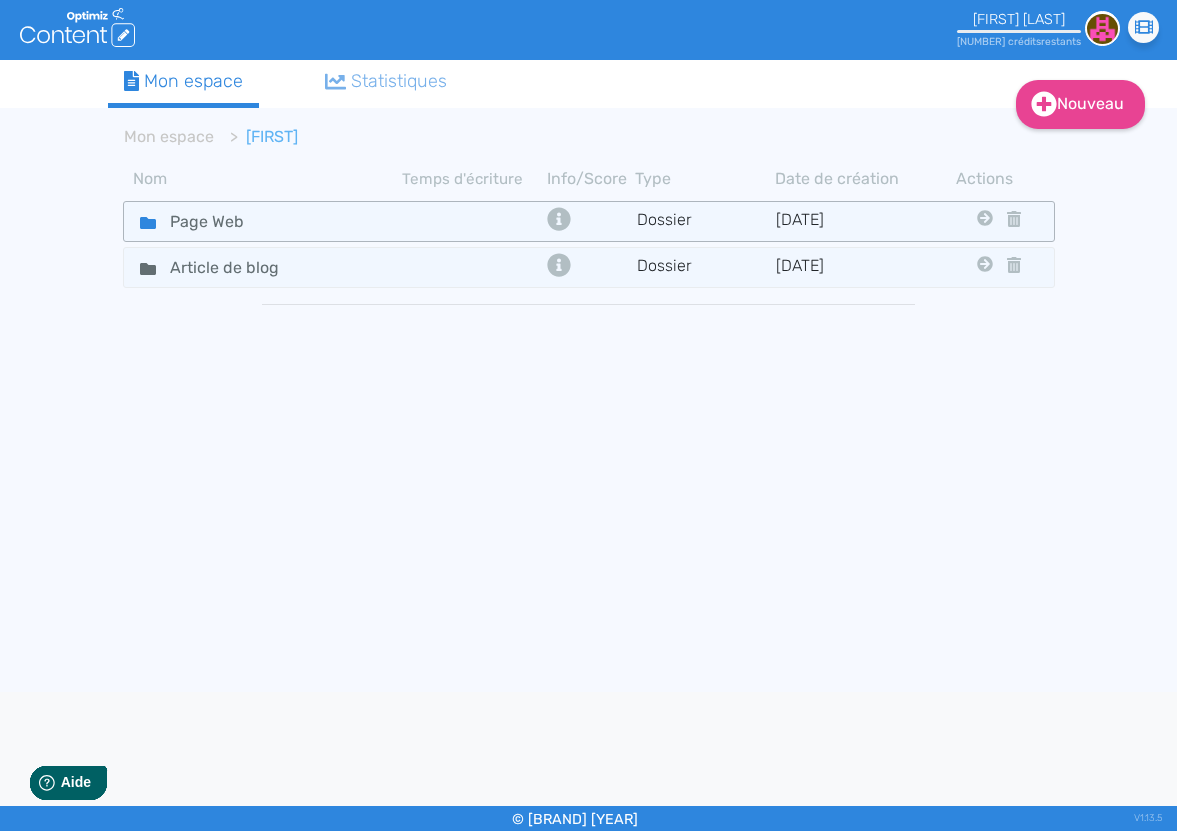 click on "Page Web" at bounding box center (263, 221) 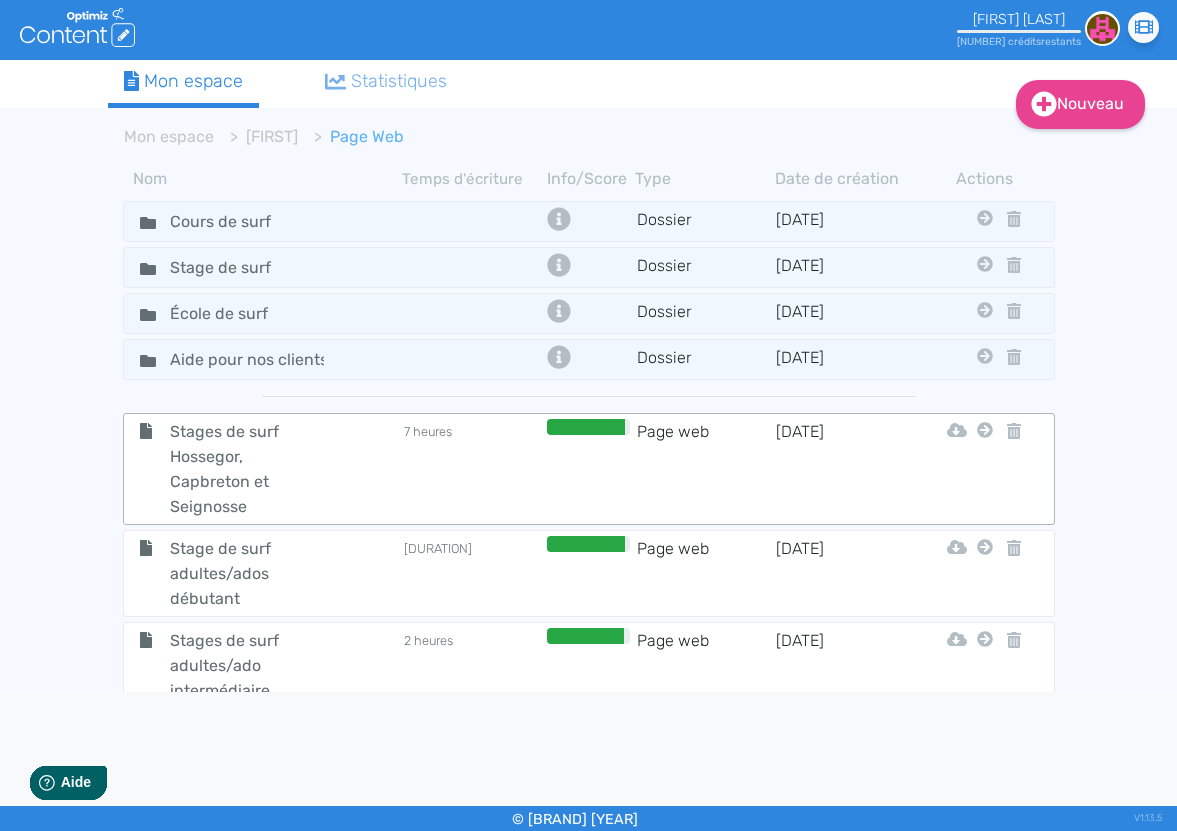 scroll, scrollTop: 257, scrollLeft: 0, axis: vertical 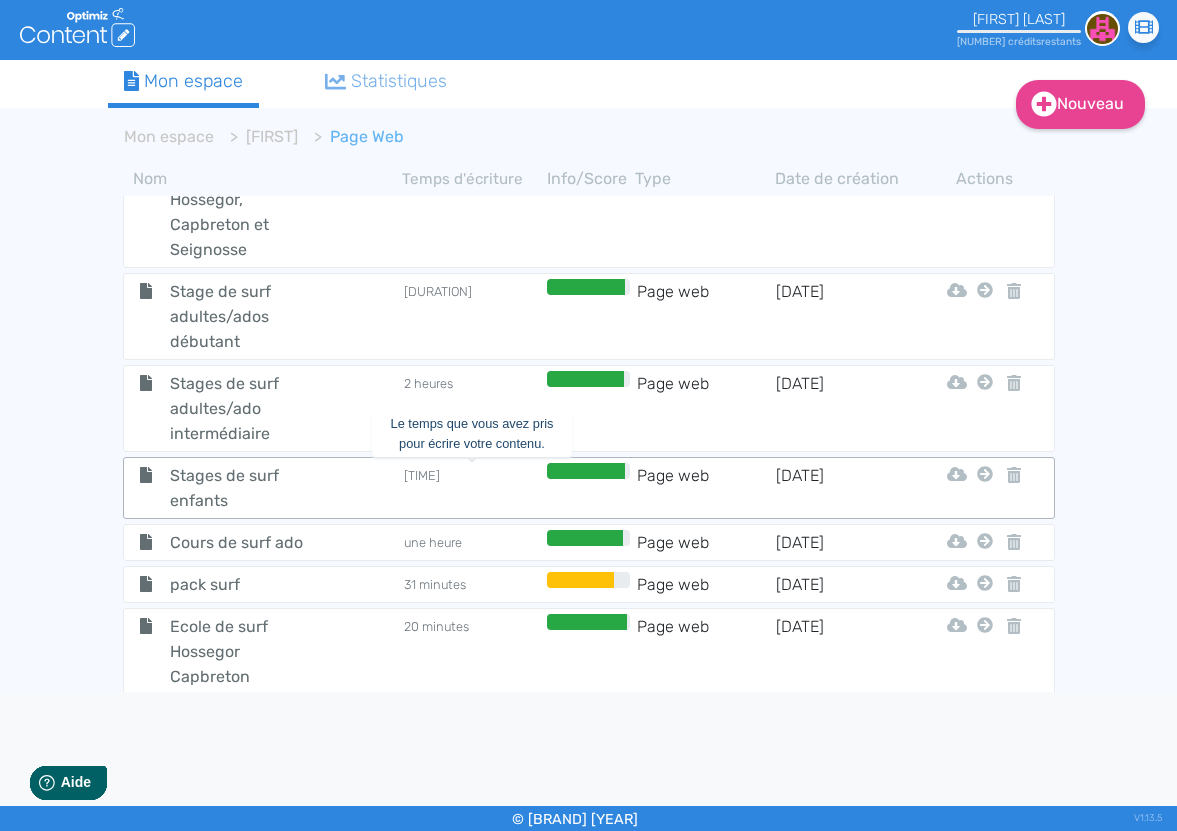 click on "[TIME]" at bounding box center (473, 488) 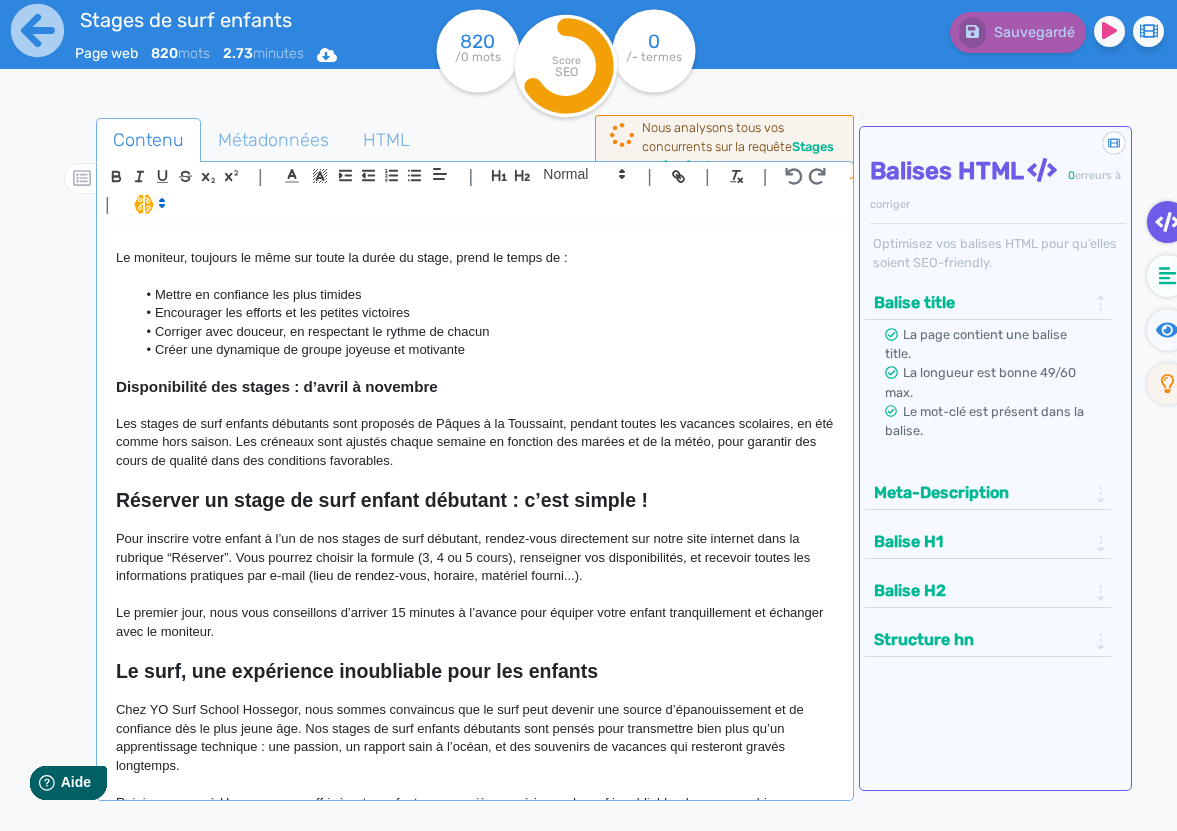 scroll, scrollTop: 1269, scrollLeft: 0, axis: vertical 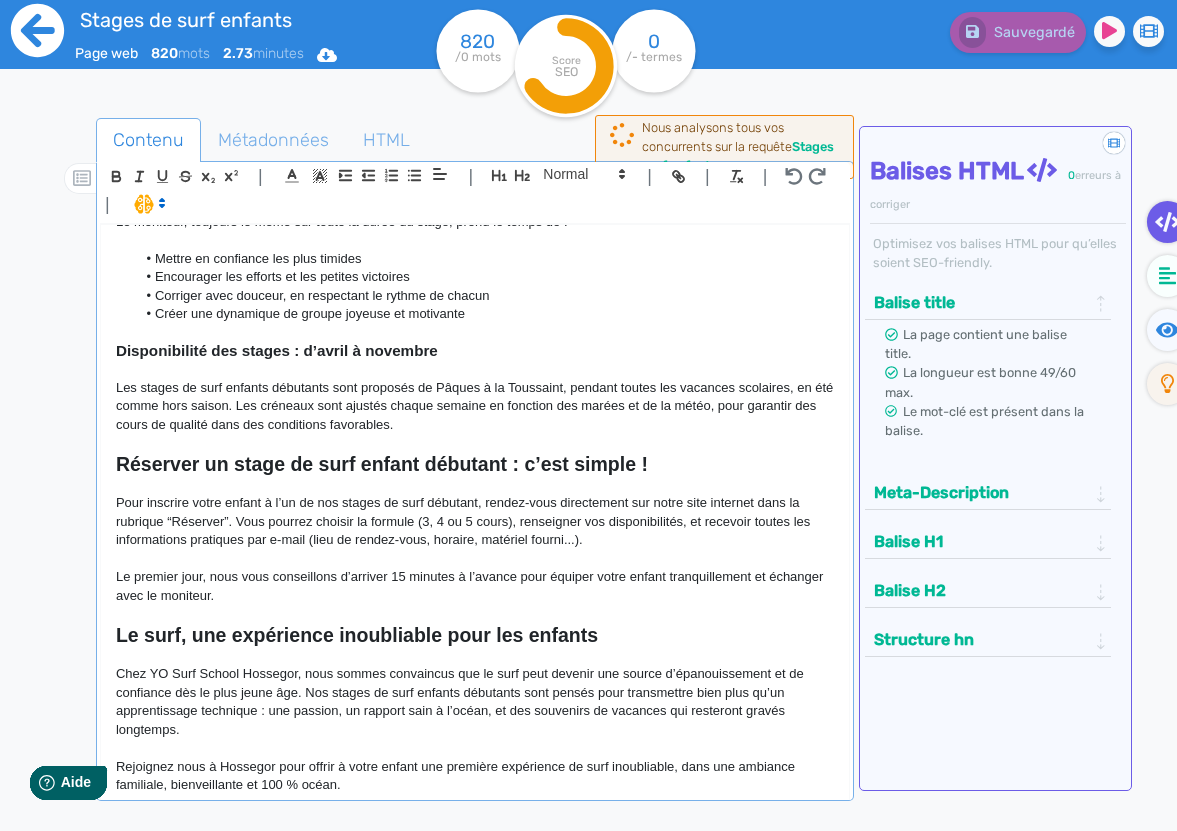 click at bounding box center (37, 30) 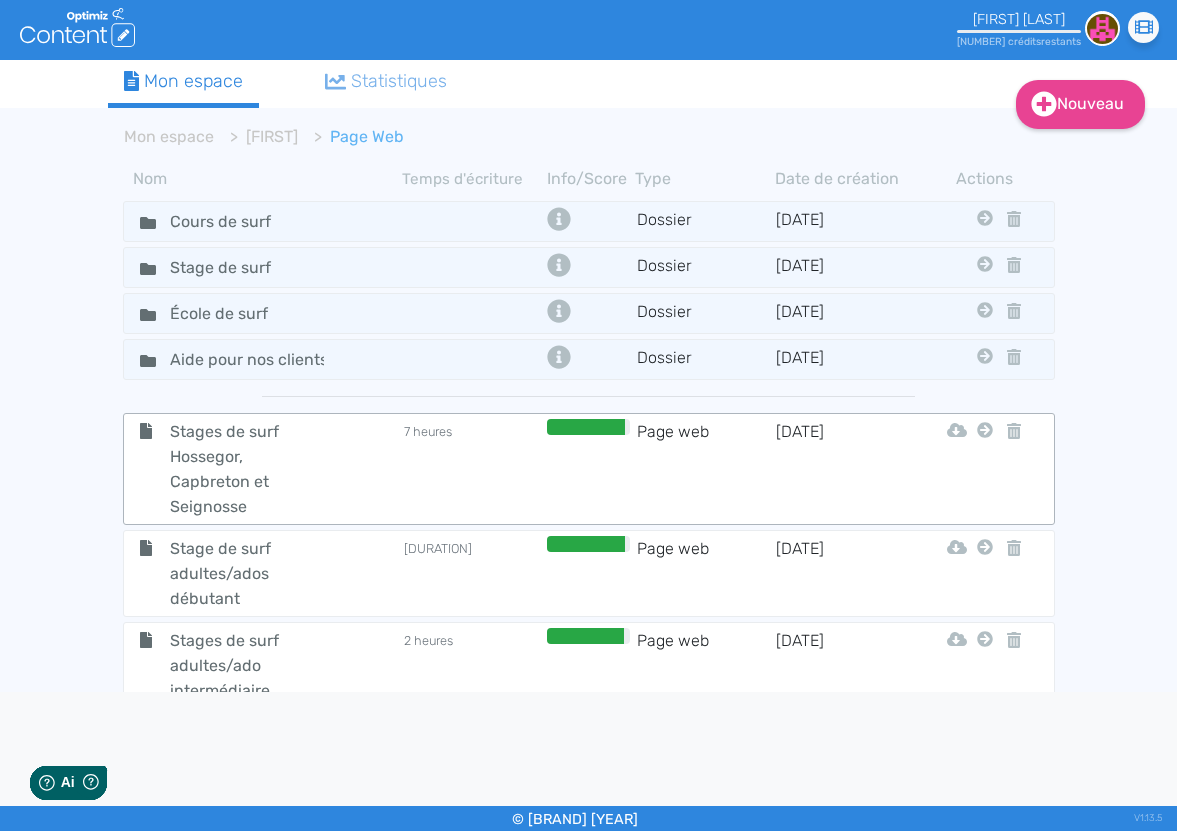 scroll, scrollTop: 0, scrollLeft: 0, axis: both 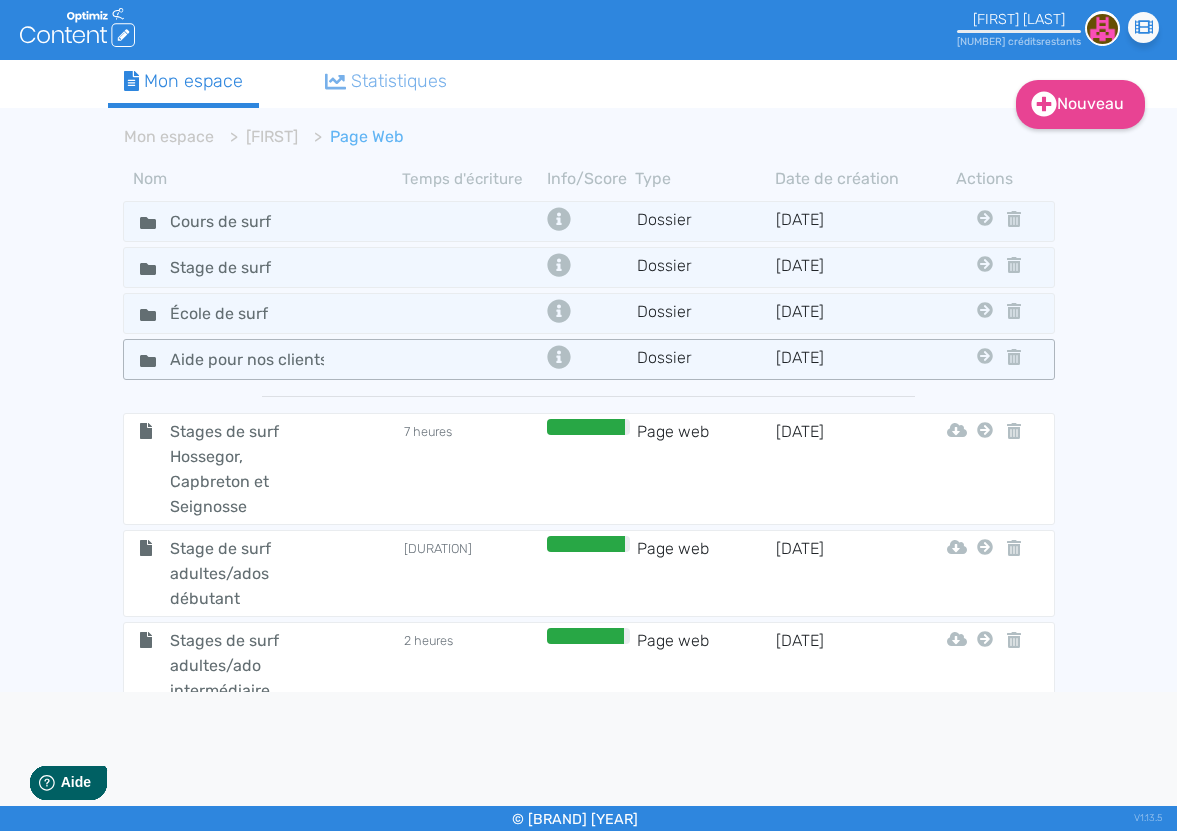 click at bounding box center (473, 221) 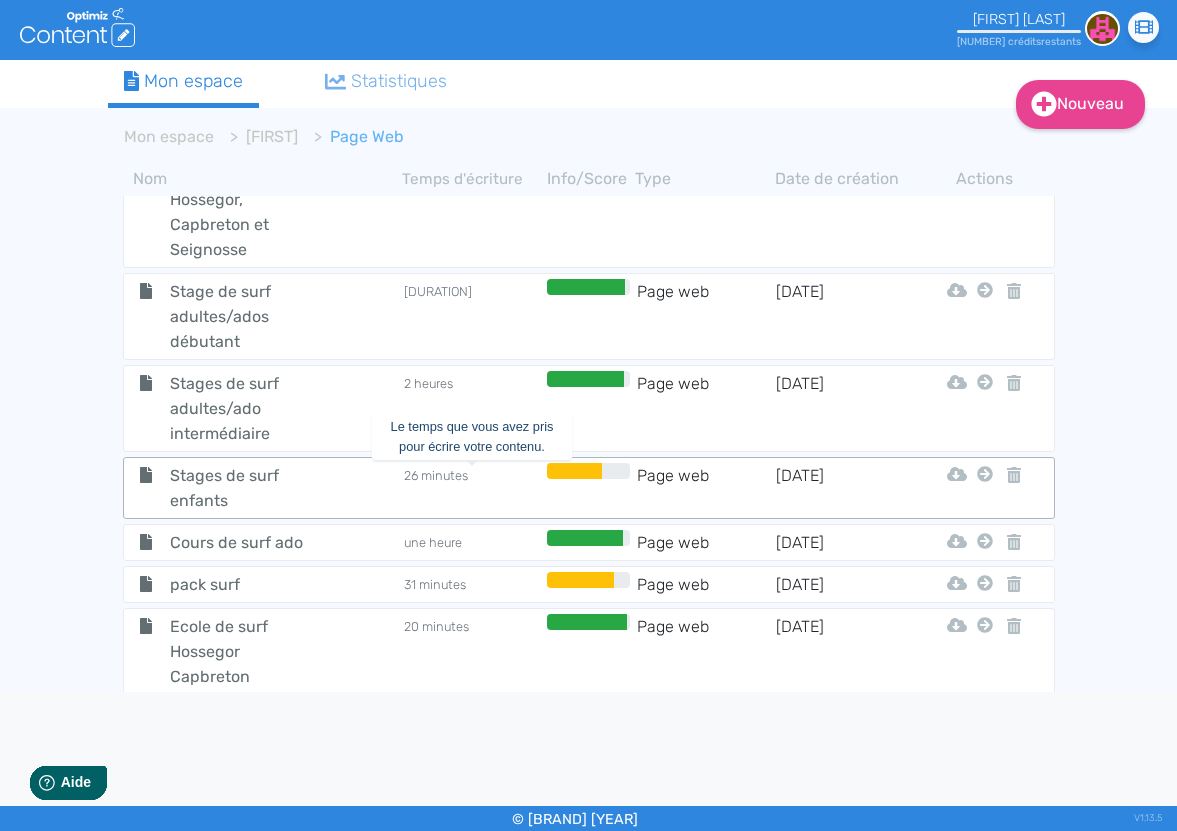 scroll, scrollTop: 0, scrollLeft: 0, axis: both 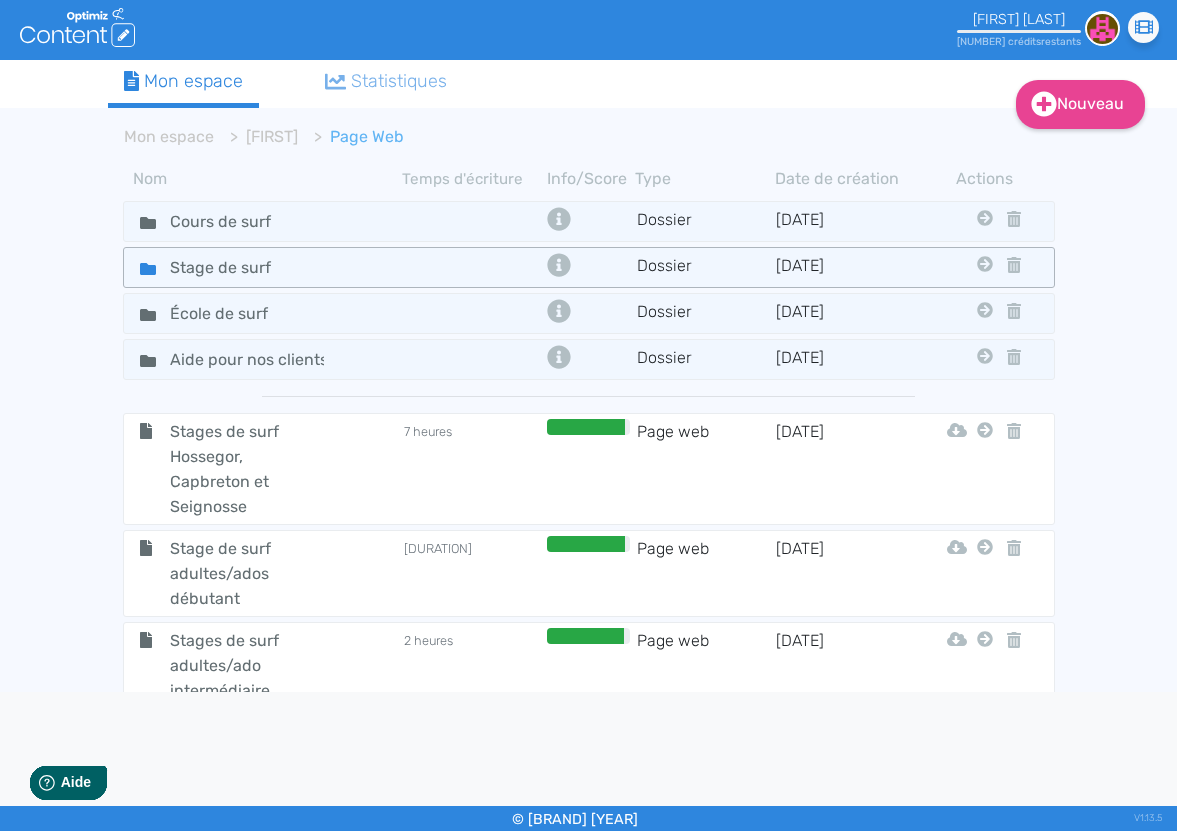 click on "Stage de surf" at bounding box center (263, 221) 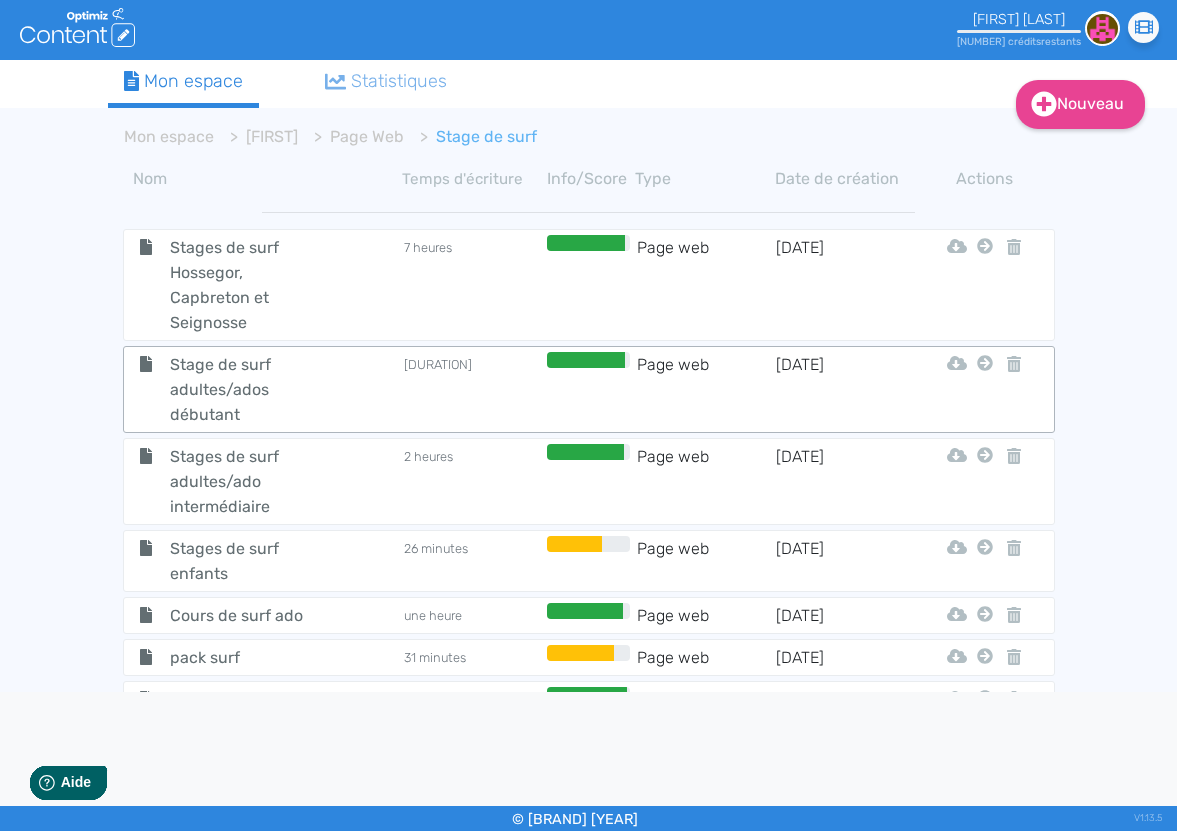 scroll, scrollTop: 73, scrollLeft: 0, axis: vertical 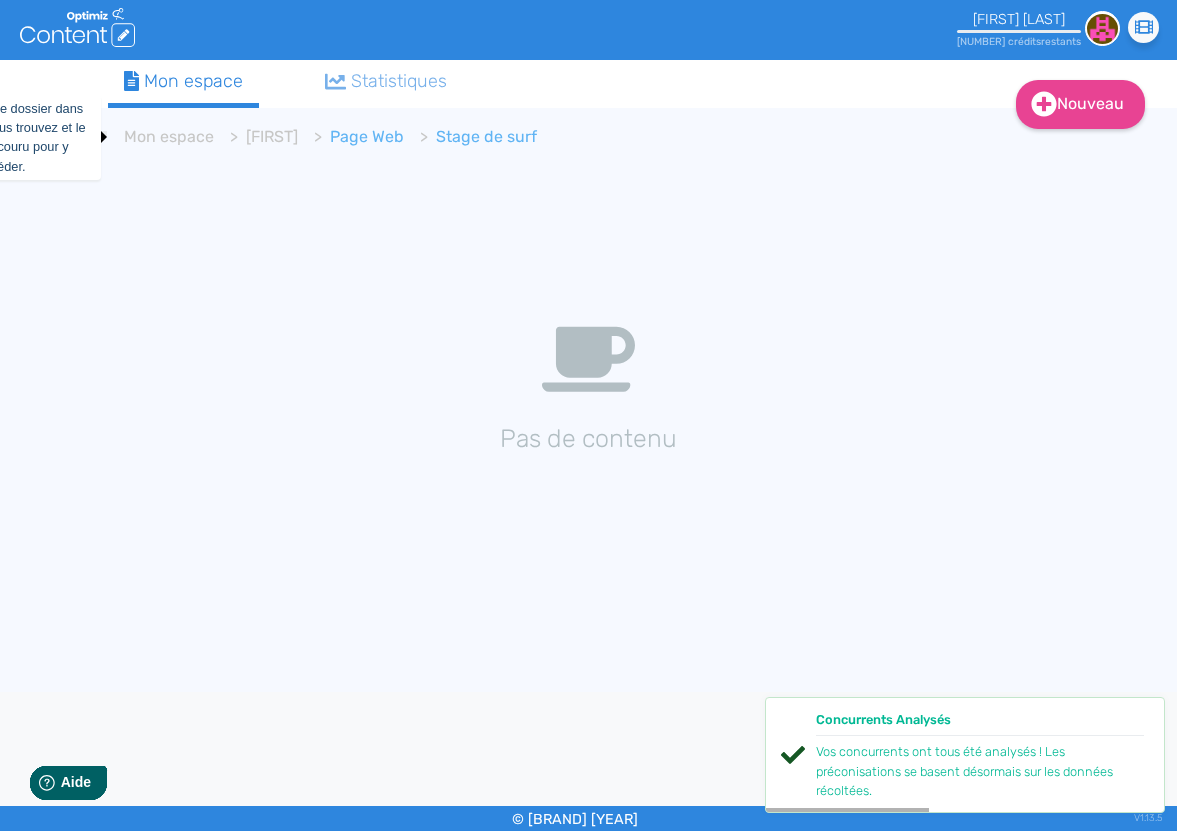 click on "Page Web" at bounding box center (169, 136) 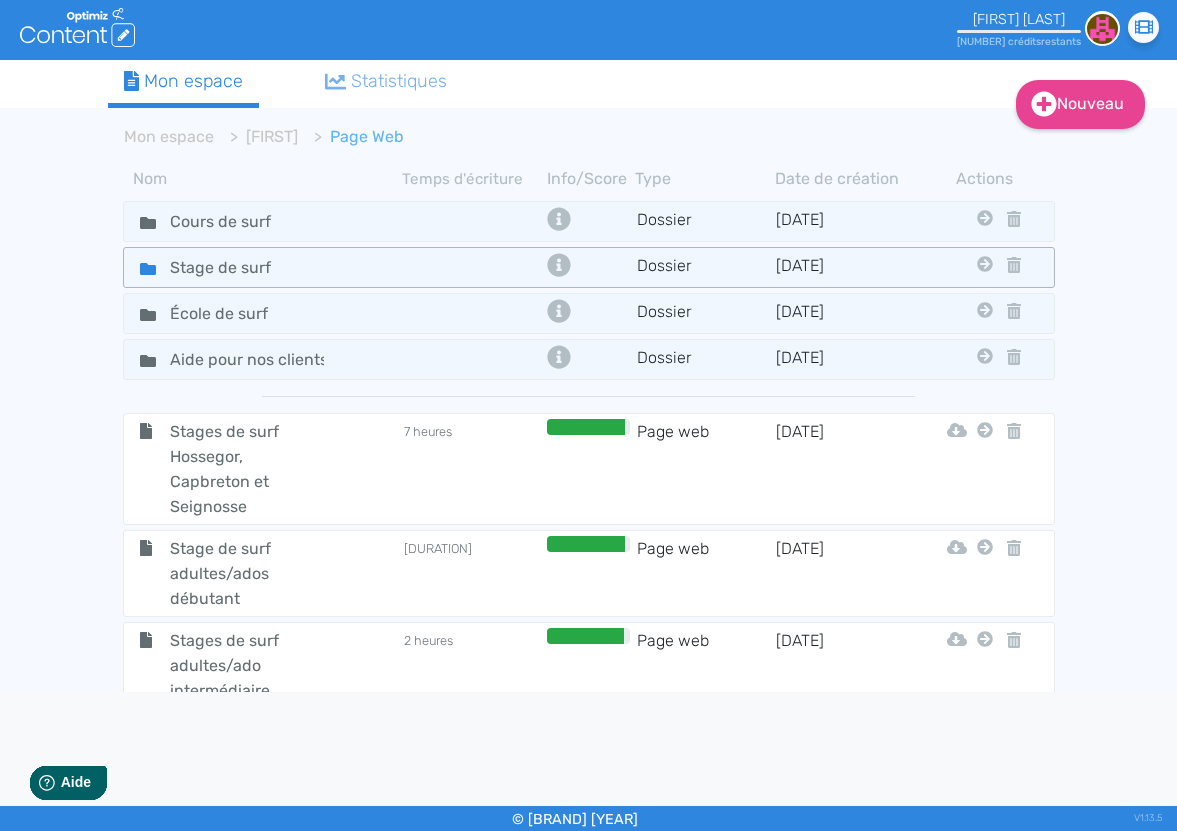 click on "Stage de surf" at bounding box center (263, 221) 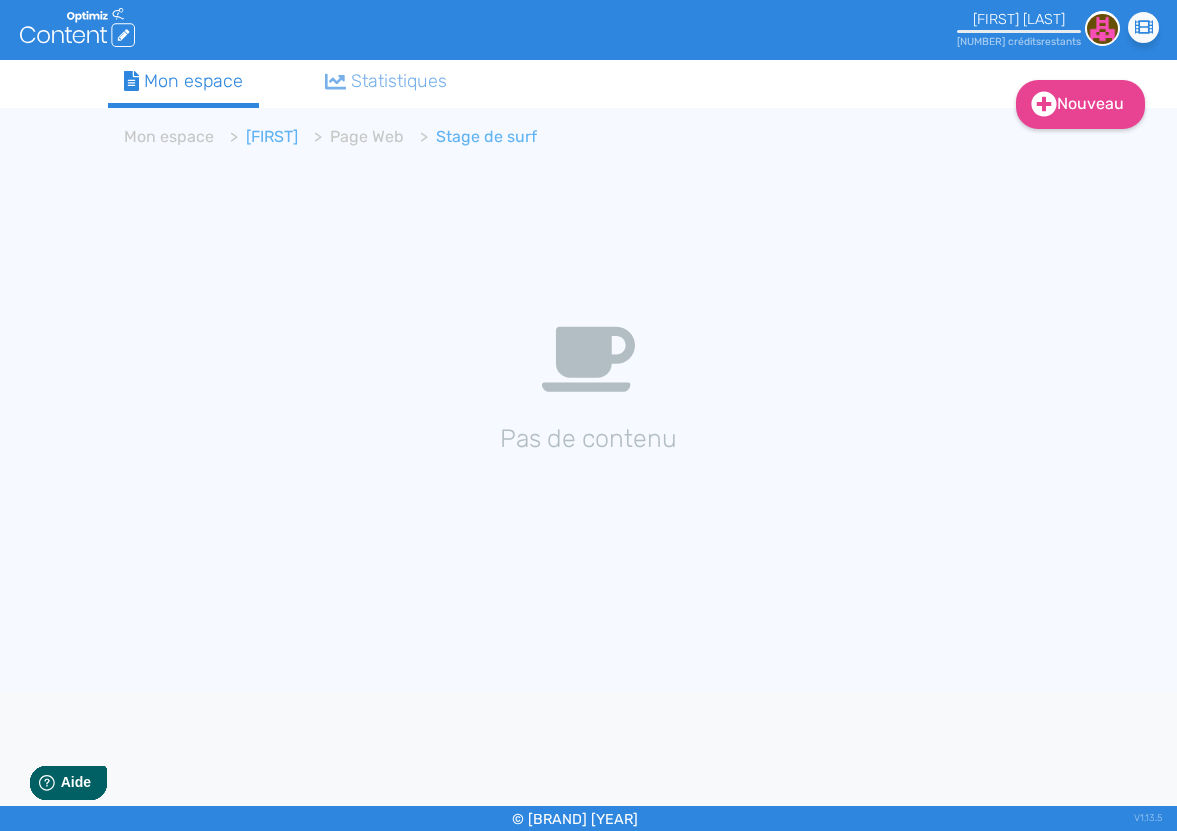 click on "[FIRST]" at bounding box center [169, 136] 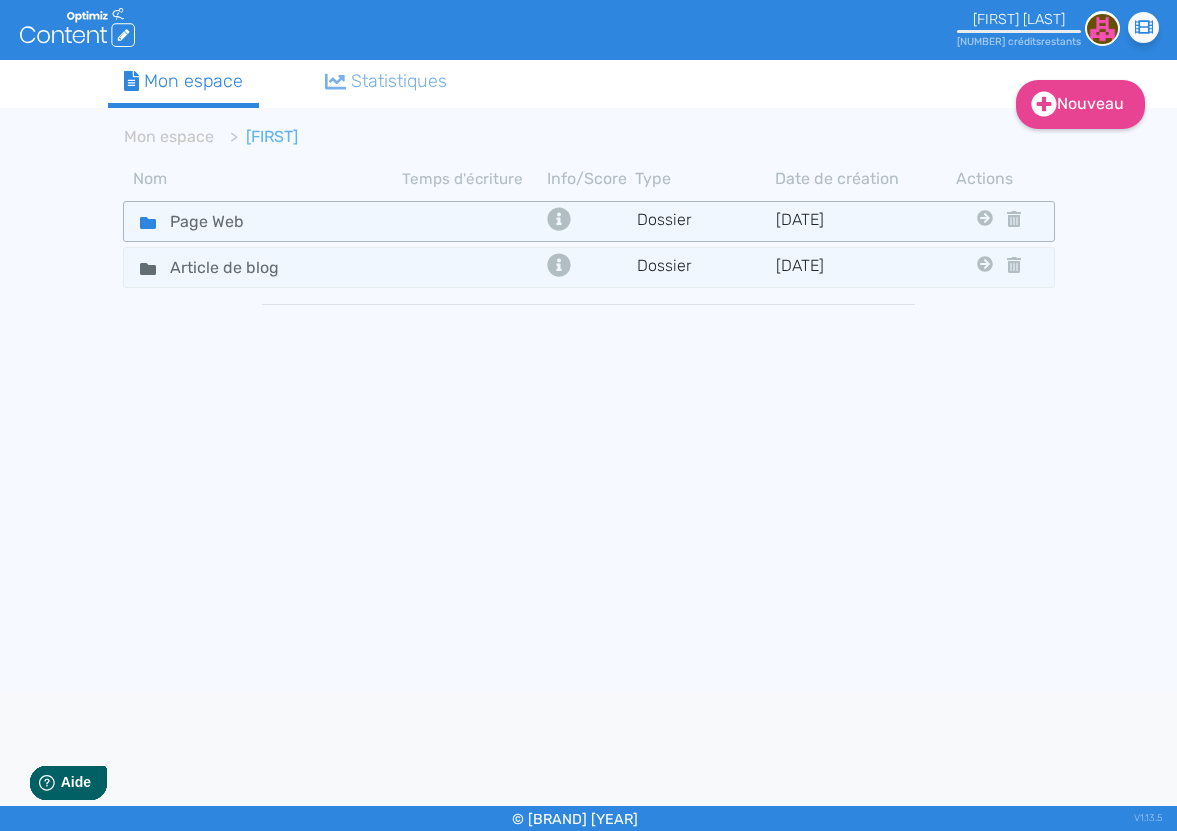 click on "Page Web" at bounding box center [263, 221] 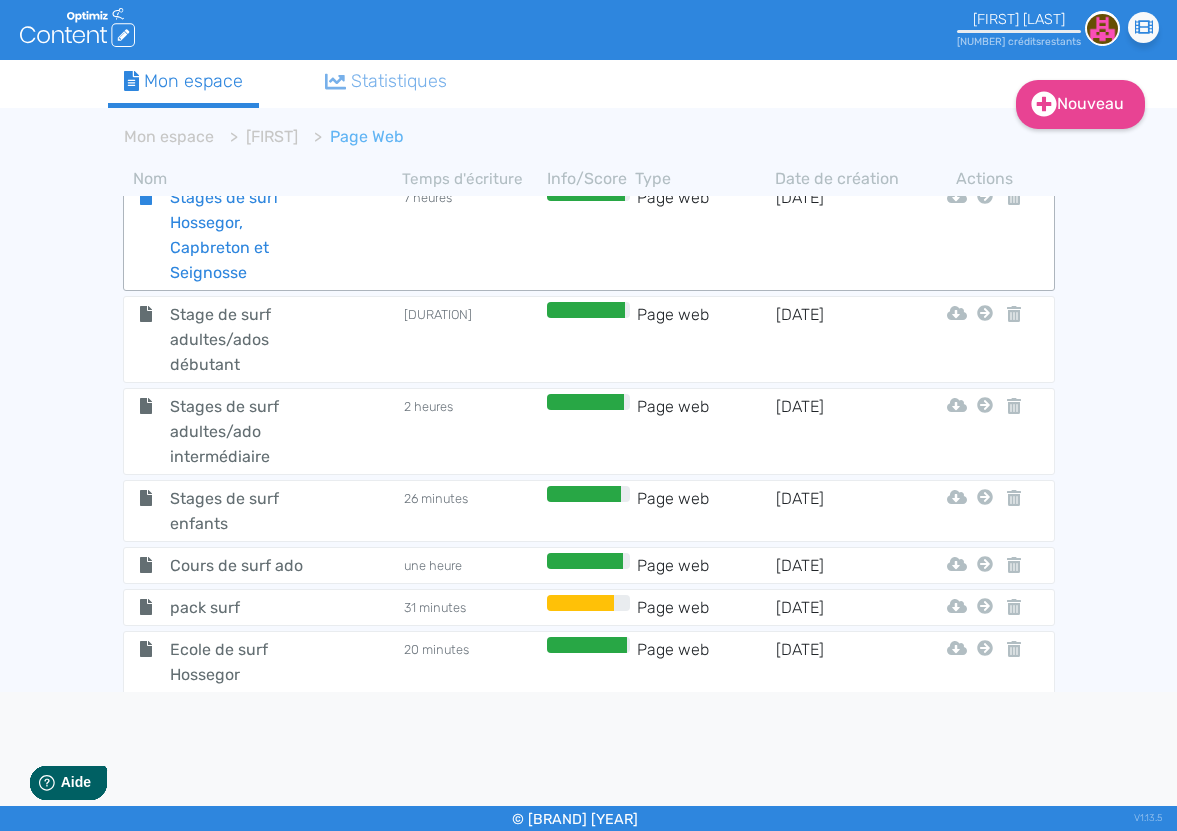 scroll, scrollTop: 257, scrollLeft: 0, axis: vertical 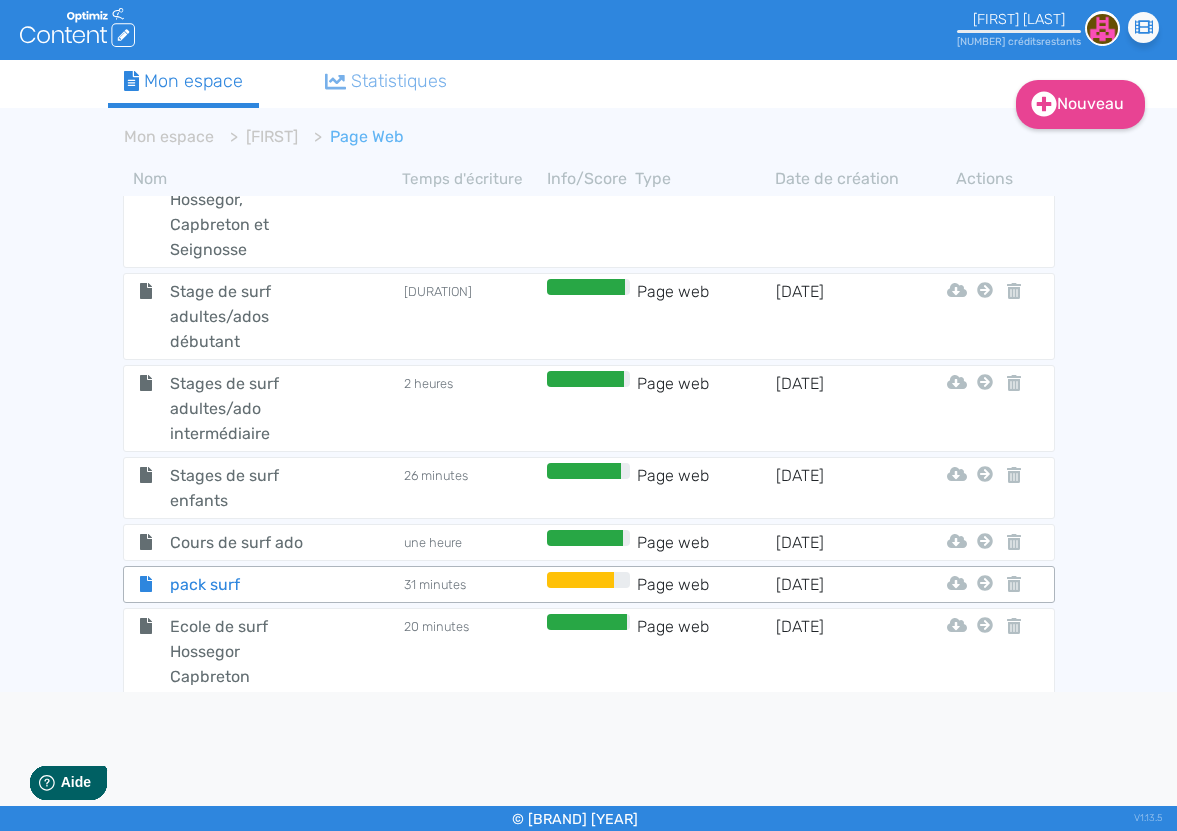 click on "pack surf" at bounding box center (263, 212) 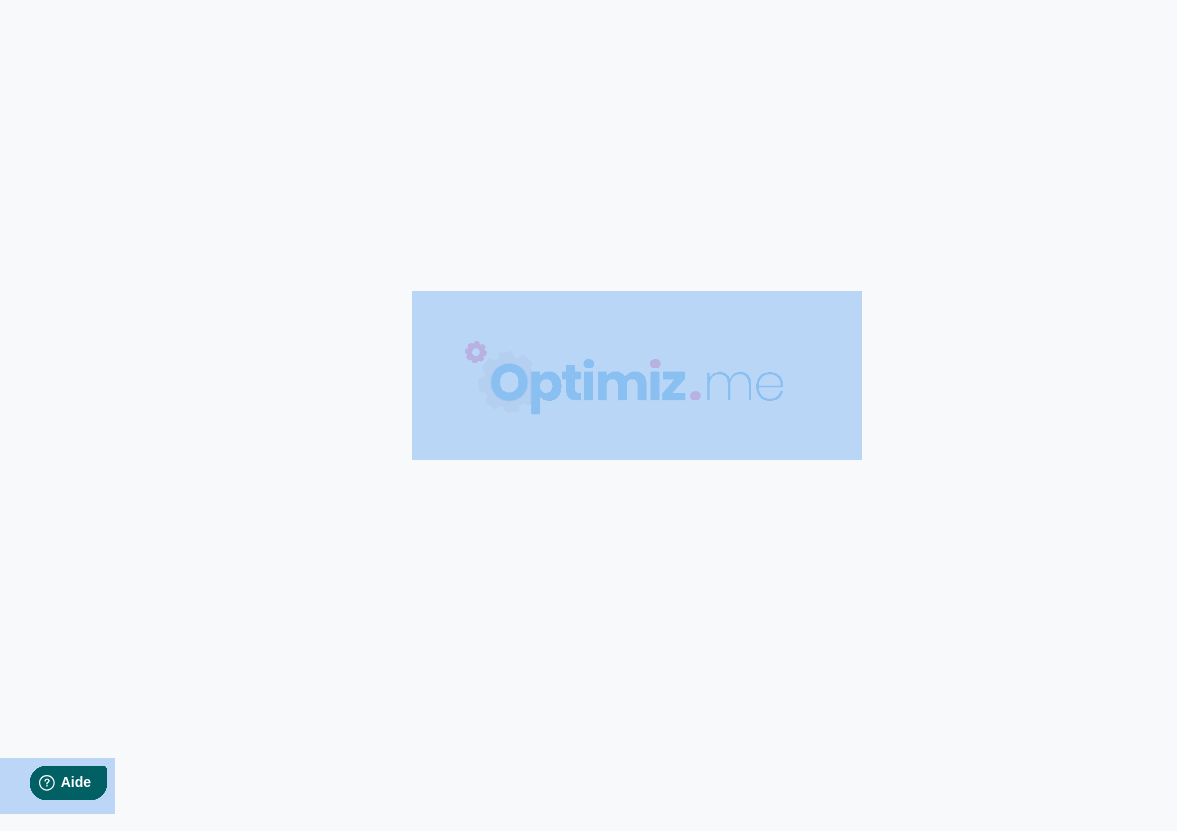 click on "0 mots 0.00 minutes 0 /0 mots Score SEO 0 /- termes Sauvegardé Contenu Métadonnées HTML | | | | | | | | Nous analysons tous vos concurrents sur la requête . Balises HTML 0 erreurs à corriger Optimisez vos balises HTML pour qu’elles soient SEO-friendly. Nous analysons vos concurrents ... 0% Sémantique Vocabulaire à utiliser Enrichissez votre texte avec des termes lexicaux. Nous analysons vos concurrents ... 0% Idées Trouvez l’inspiration pour rédiger Nous analysons vos concurrents ... 0% Lisibilité Pour une lecture agréable Nous analysons la lisibilité de votre texte. Nous analysons vos concurrents ... 0%" at bounding box center (588, 415) 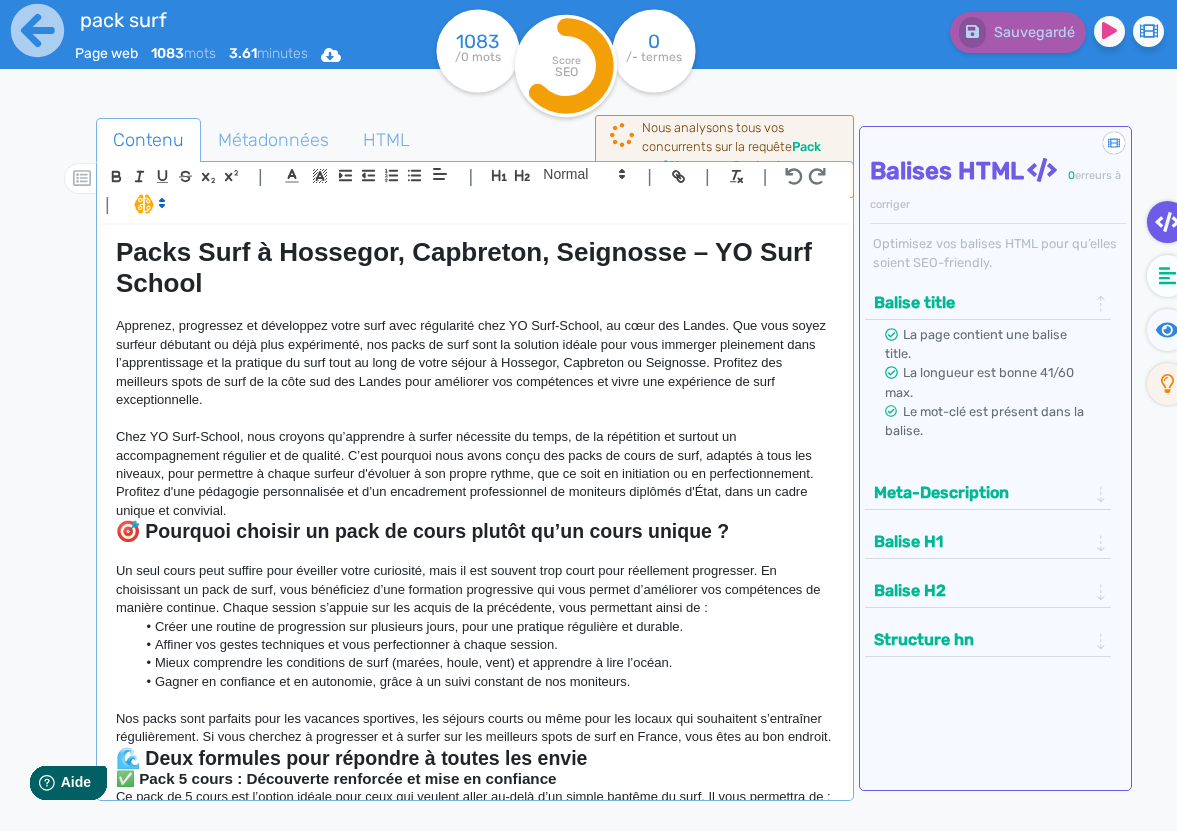 click on "Un seul cours peut suffire pour éveiller votre curiosité, mais il est souvent trop court pour réellement progresser. En choisissant un pack de surf, vous bénéficiez d’une formation progressive qui vous permet d’améliorer vos compétences de manière continue. Chaque session s’appuie sur les acquis de la précédente, vous permettant ainsi de :" at bounding box center (475, 589) 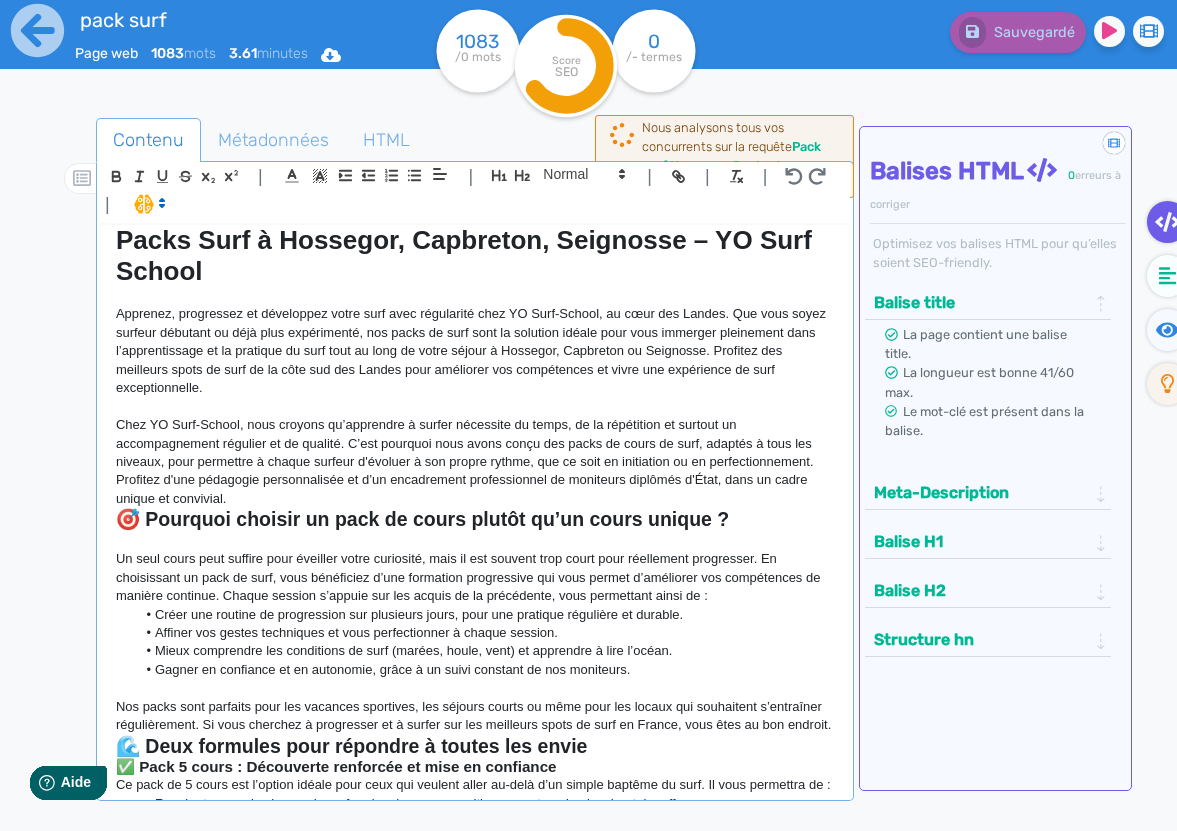scroll, scrollTop: 0, scrollLeft: 0, axis: both 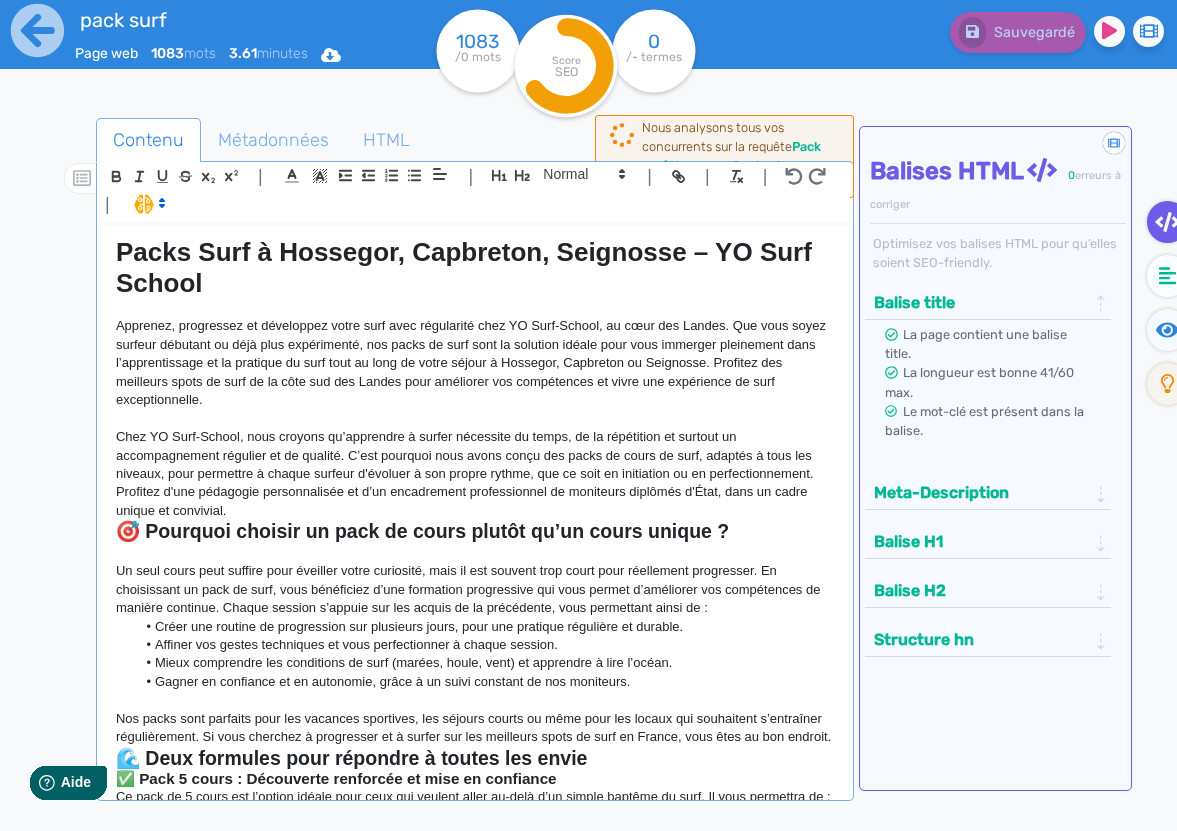 click on "Packs Surf à Hossegor, Capbreton, Seignosse – YO Surf School" at bounding box center (467, 267) 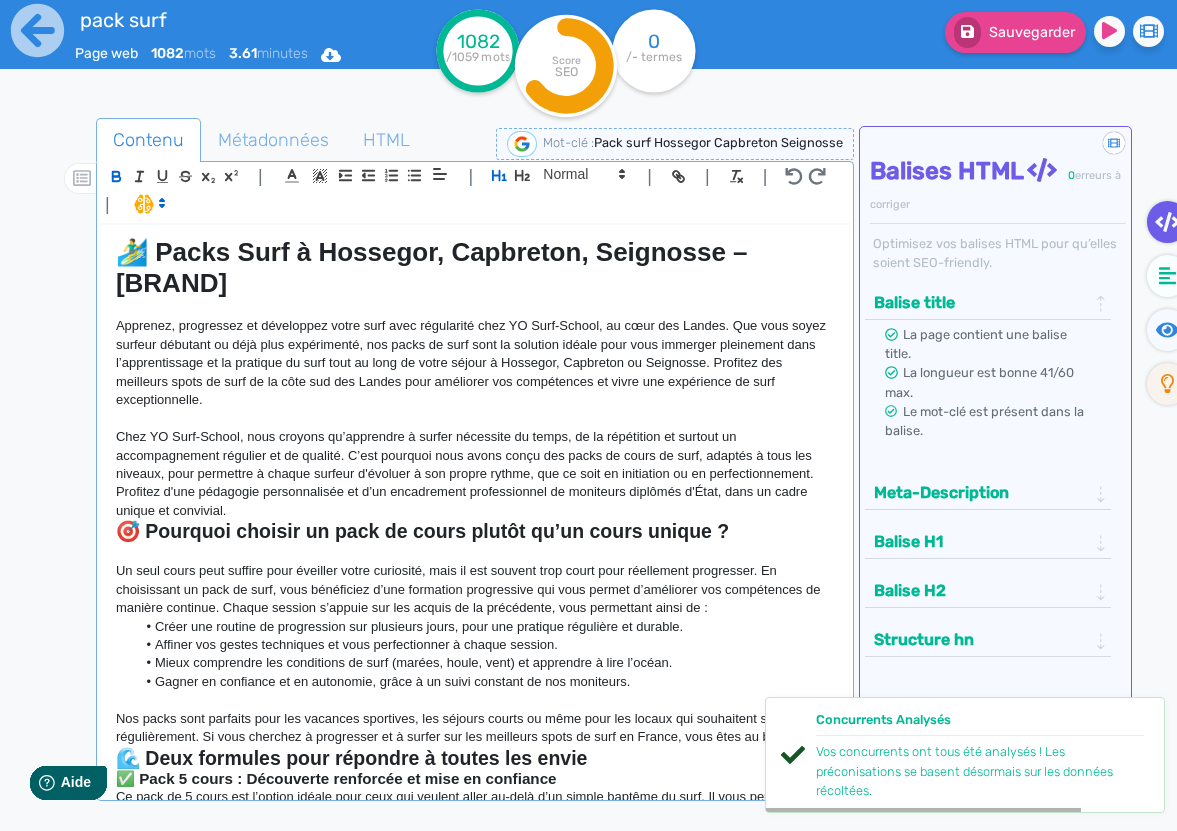 click on "Apprenez, progressez et développez votre surf avec régularité chez YO Surf-School, au cœur des Landes. Que vous soyez surfeur débutant ou déjà plus expérimenté, nos packs de surf sont la solution idéale pour vous immerger pleinement dans l’apprentissage et la pratique du surf tout au long de votre séjour à Hossegor, Capbreton ou Seignosse. Profitez des meilleurs spots de surf de la côte sud des Landes pour améliorer vos compétences et vivre une expérience de surf exceptionnelle." at bounding box center [475, 363] 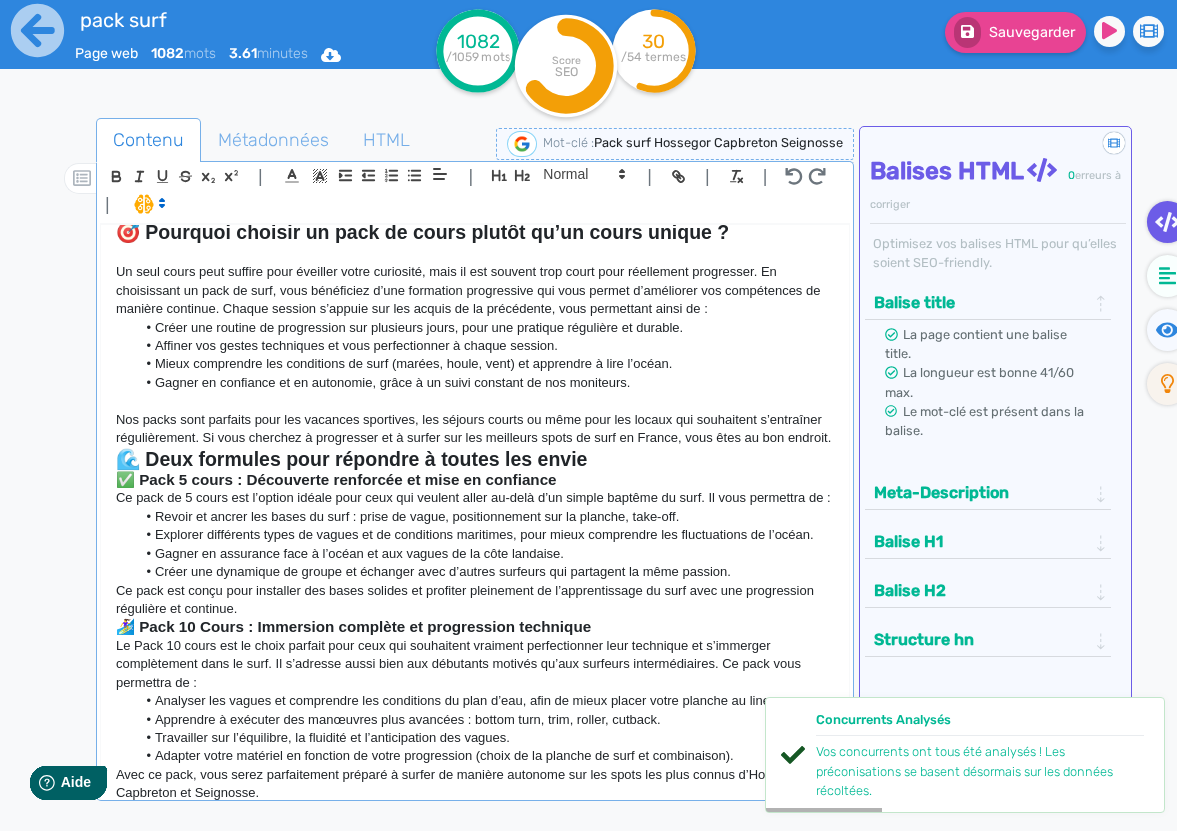scroll, scrollTop: 0, scrollLeft: 0, axis: both 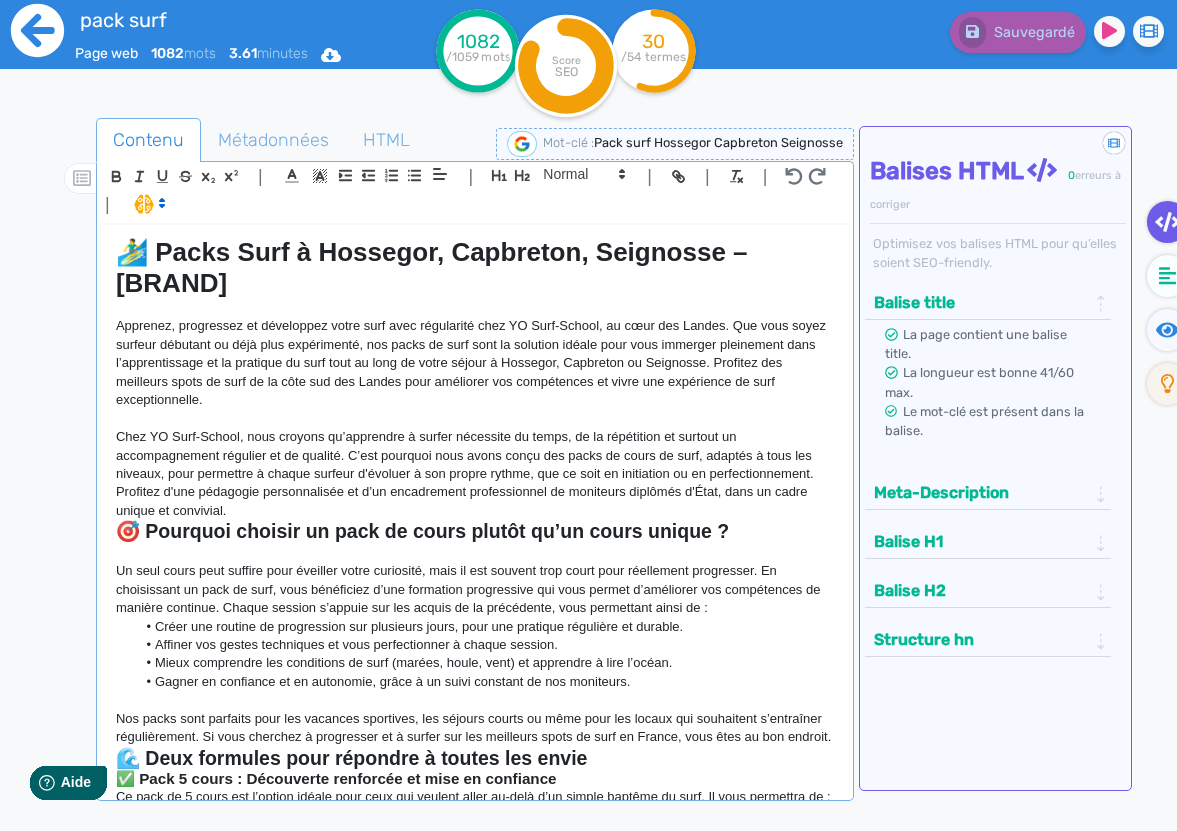 click at bounding box center [37, 30] 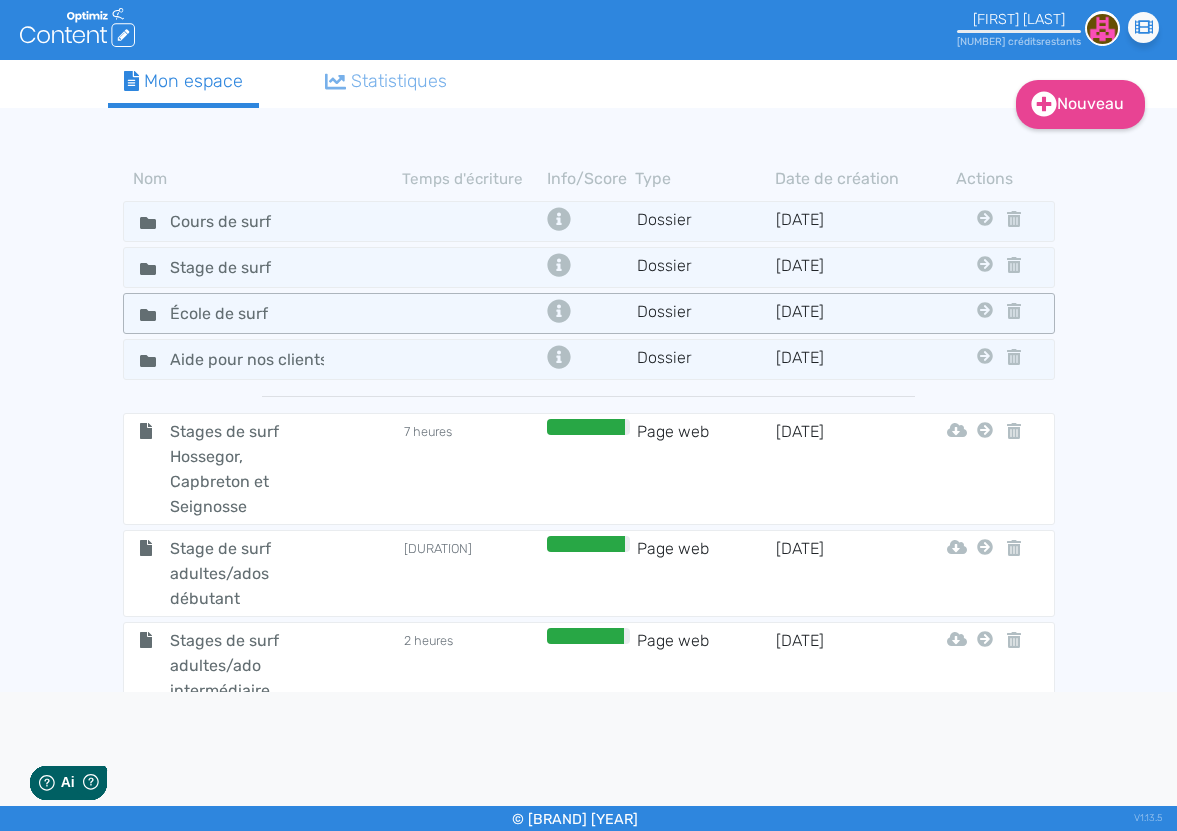 scroll, scrollTop: 0, scrollLeft: 0, axis: both 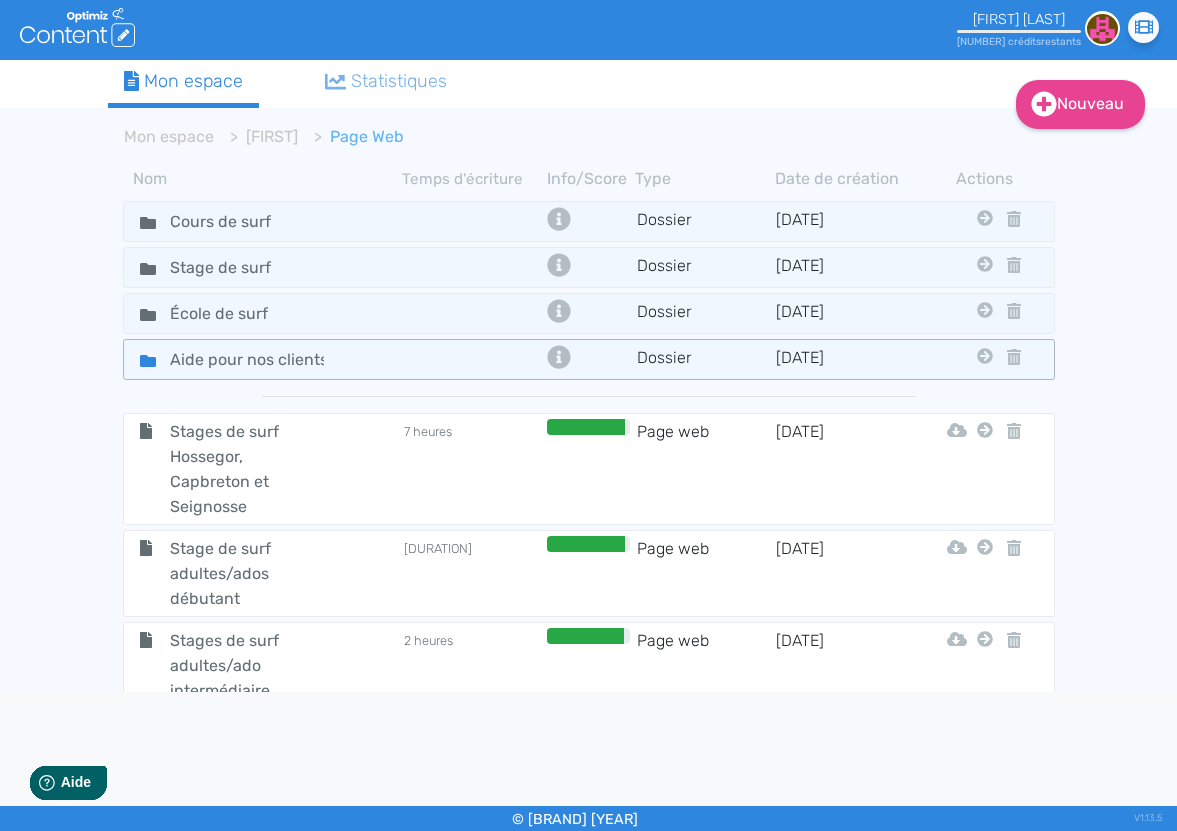 click on "Aide pour nos clients" at bounding box center (263, 221) 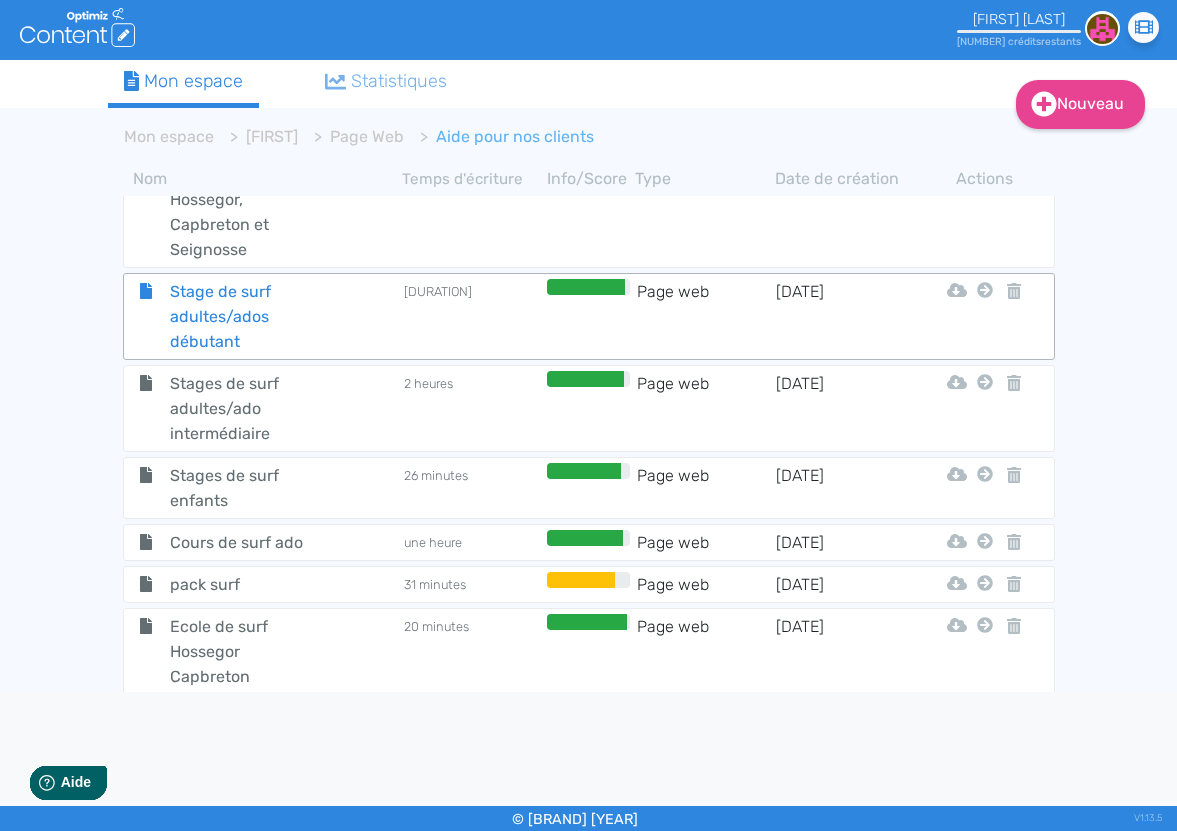 scroll, scrollTop: 0, scrollLeft: 0, axis: both 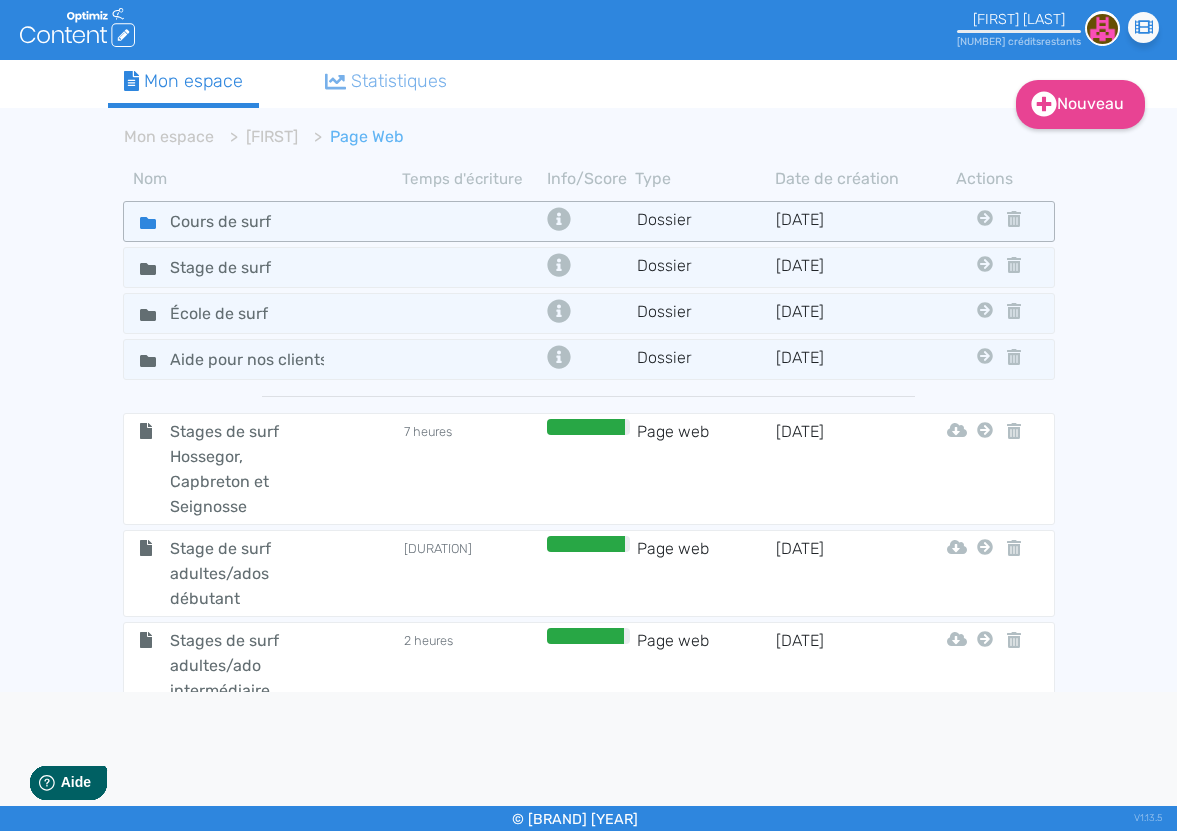 click on "Cours de surf" at bounding box center [263, 221] 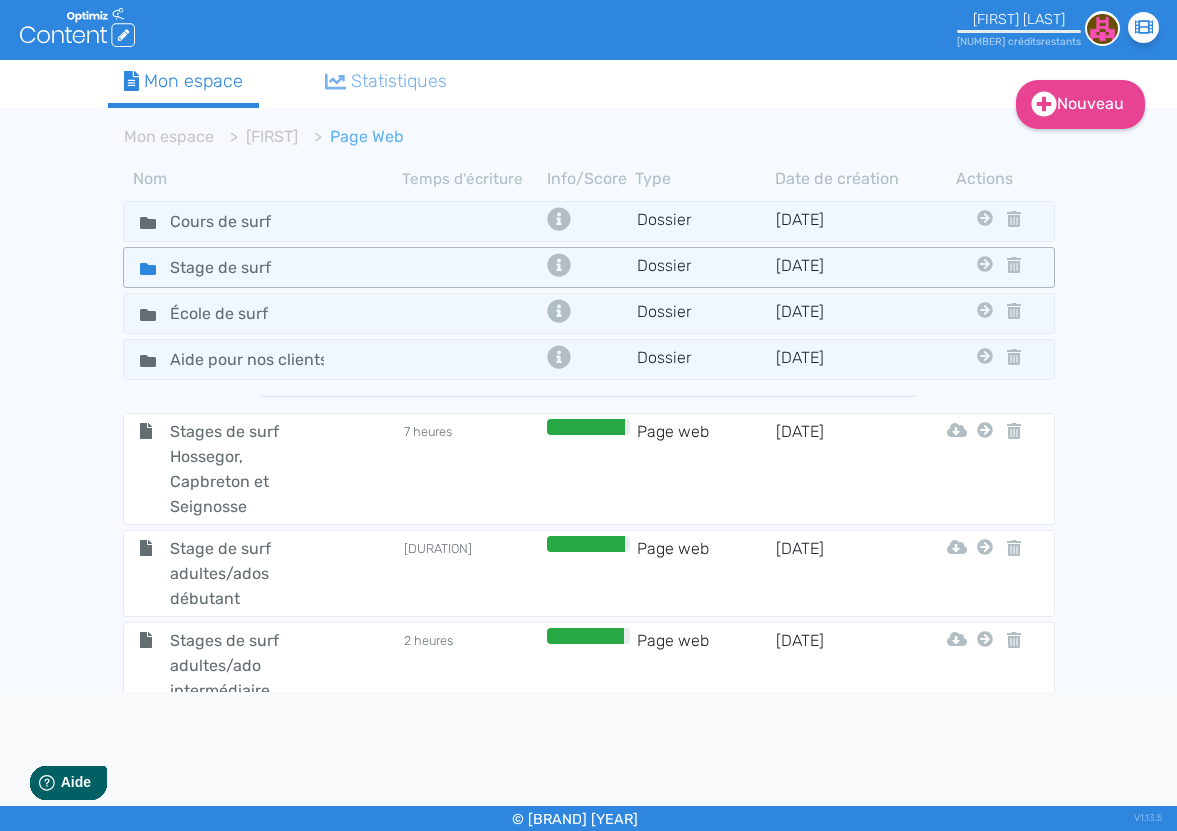 click on "Stage de surf" at bounding box center [263, 221] 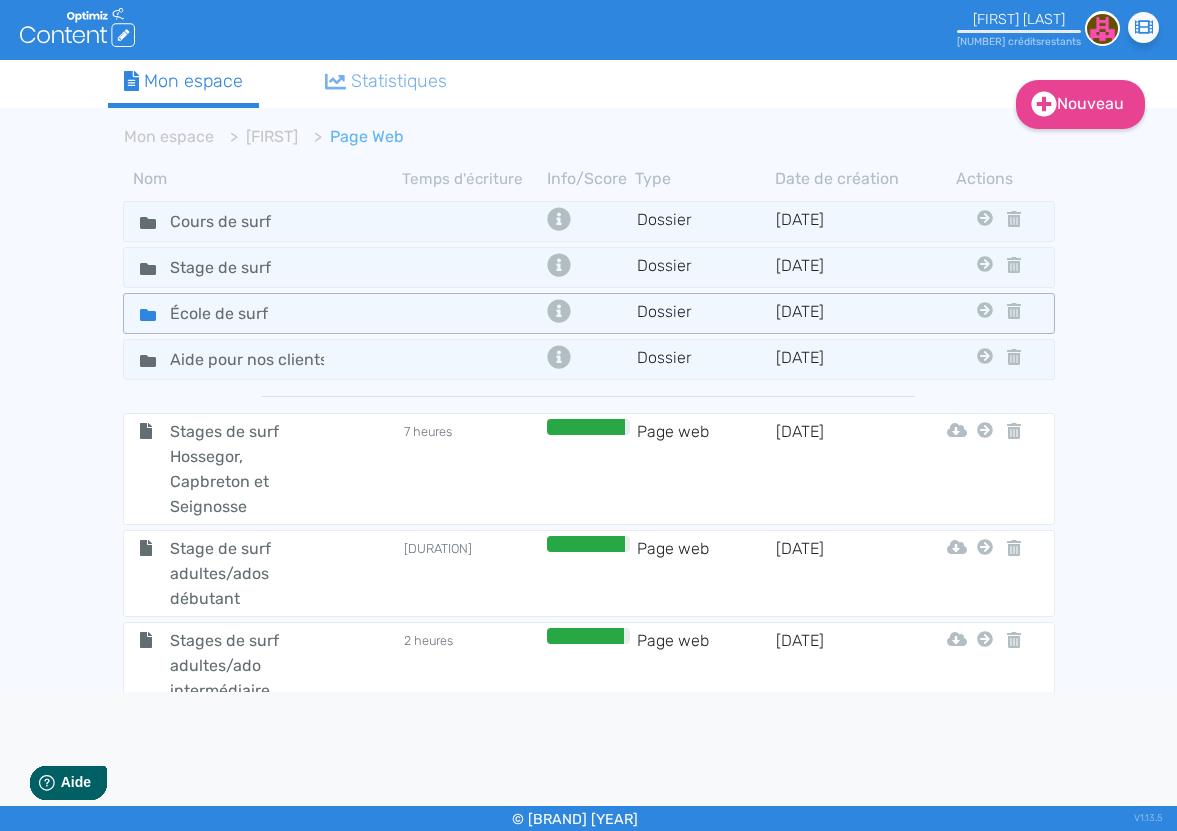 click on "École de surf" at bounding box center (263, 221) 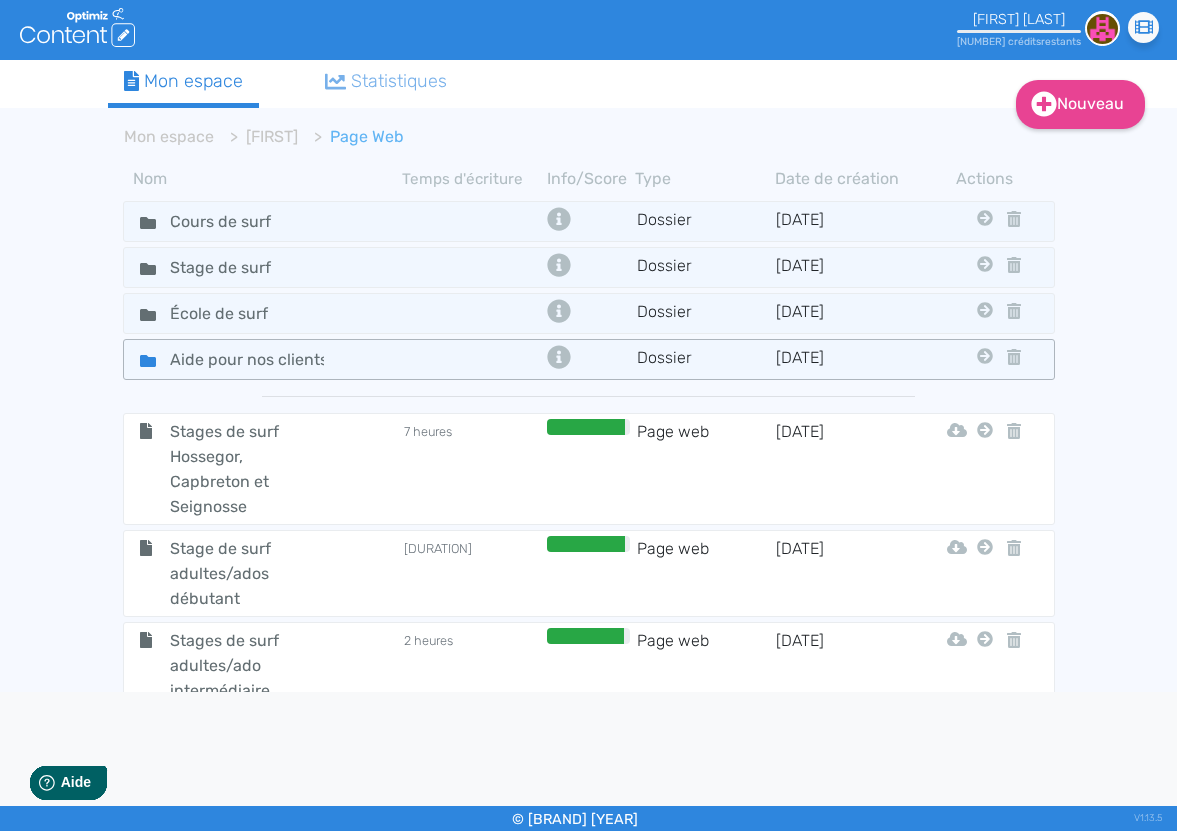 click on "Aide pour nos clients" at bounding box center (263, 221) 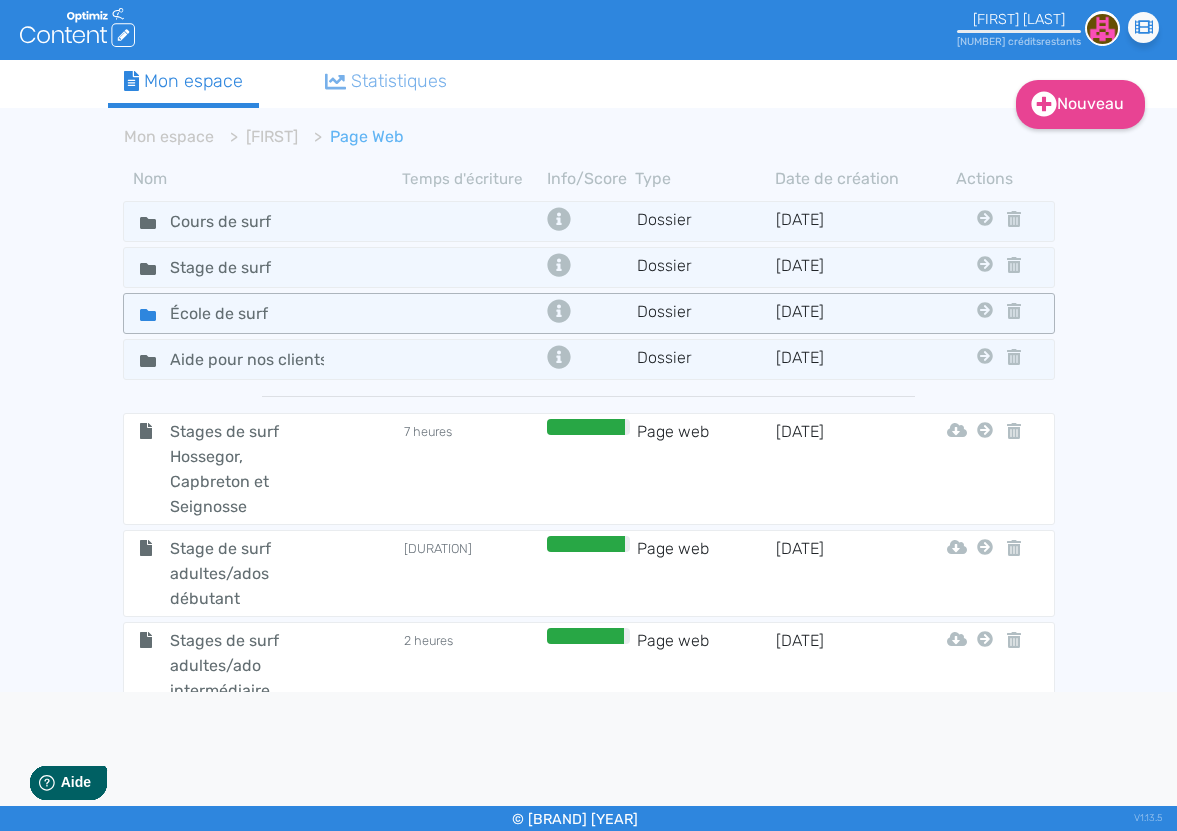 click on "École de surf" at bounding box center [263, 221] 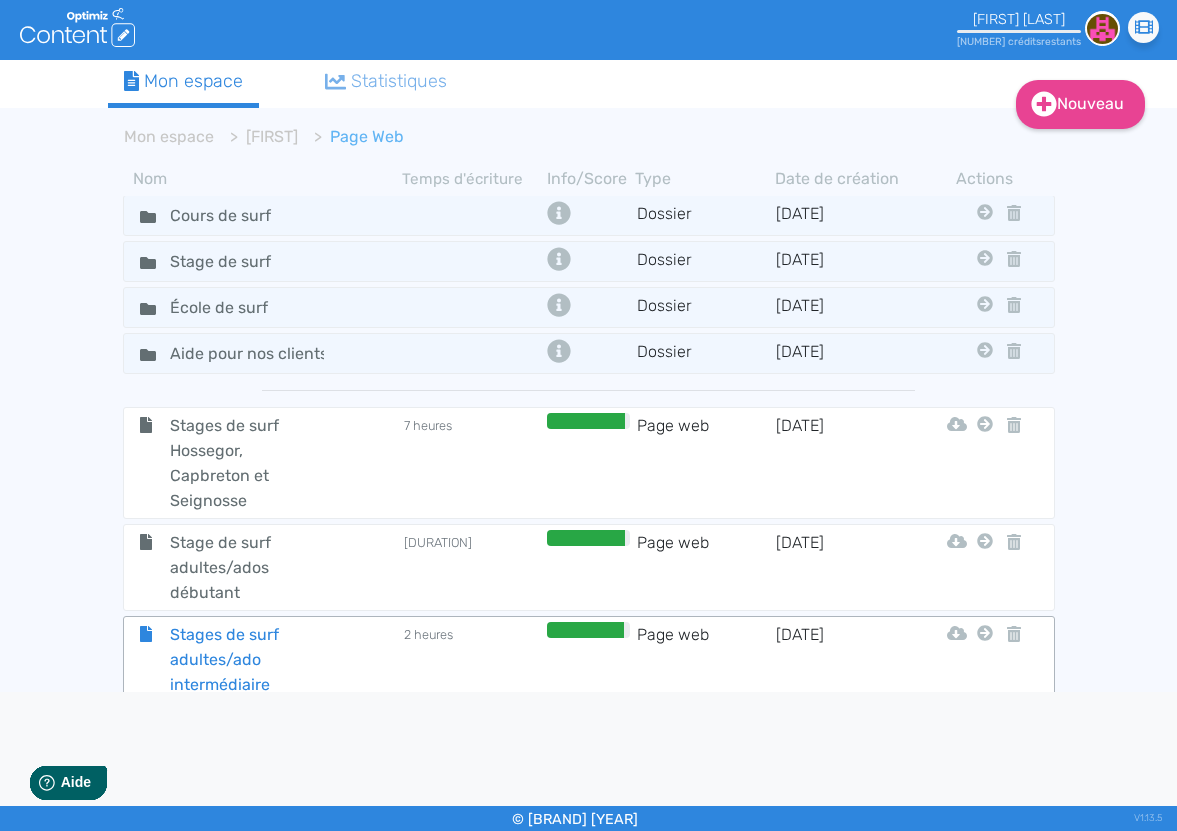 scroll, scrollTop: 0, scrollLeft: 0, axis: both 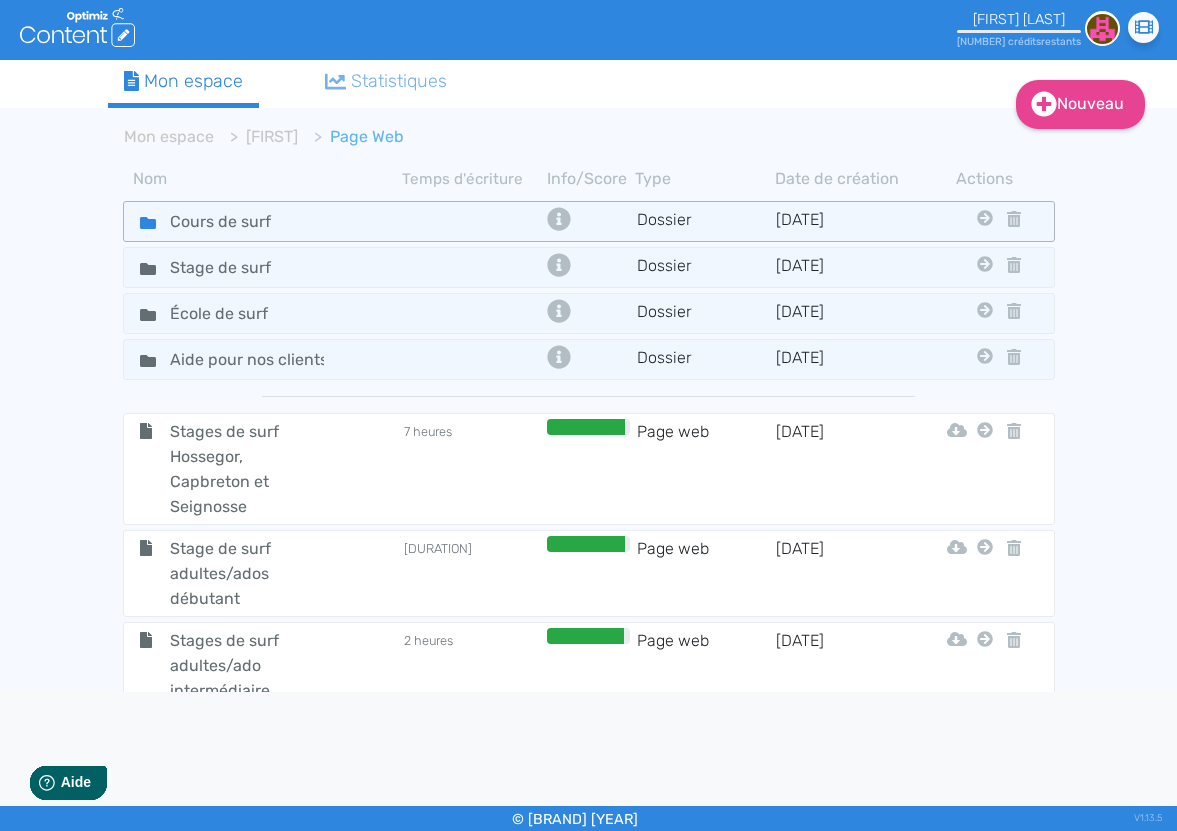 click on "Cours de surf" at bounding box center (263, 221) 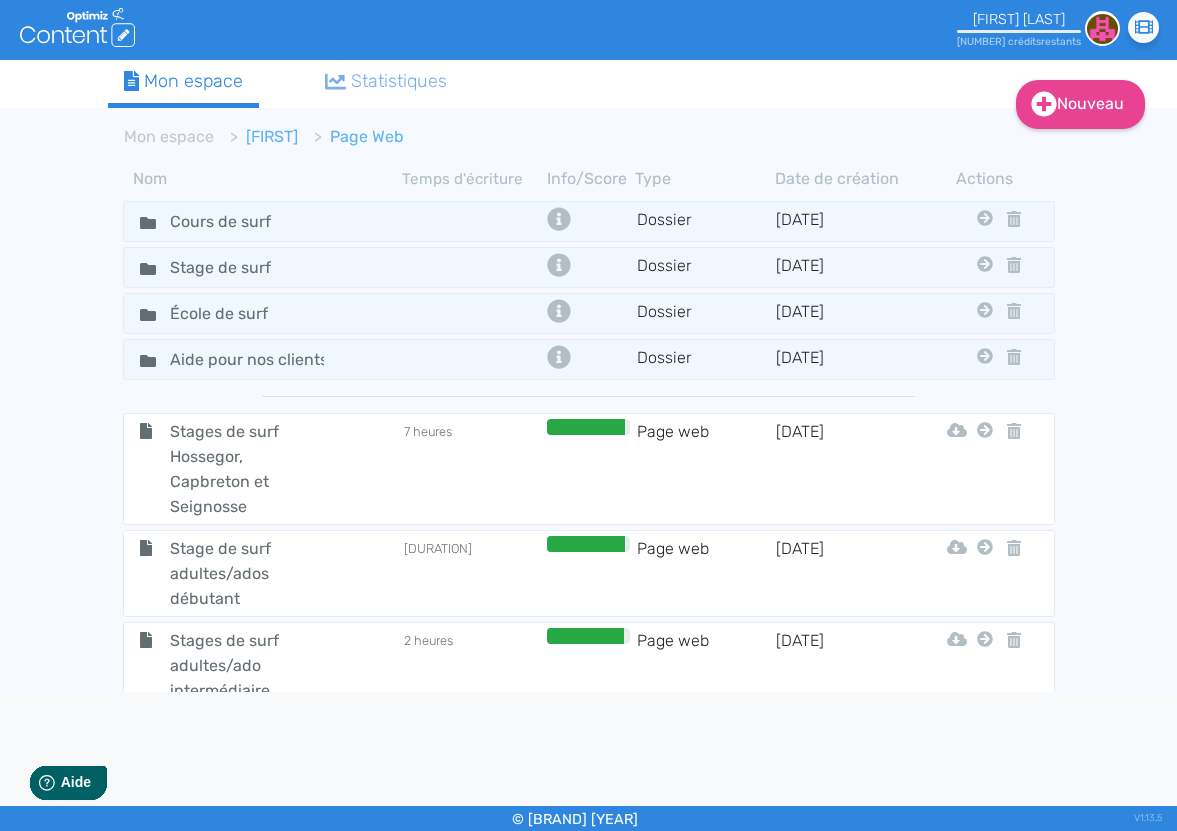 click on "[FIRST]" at bounding box center (169, 136) 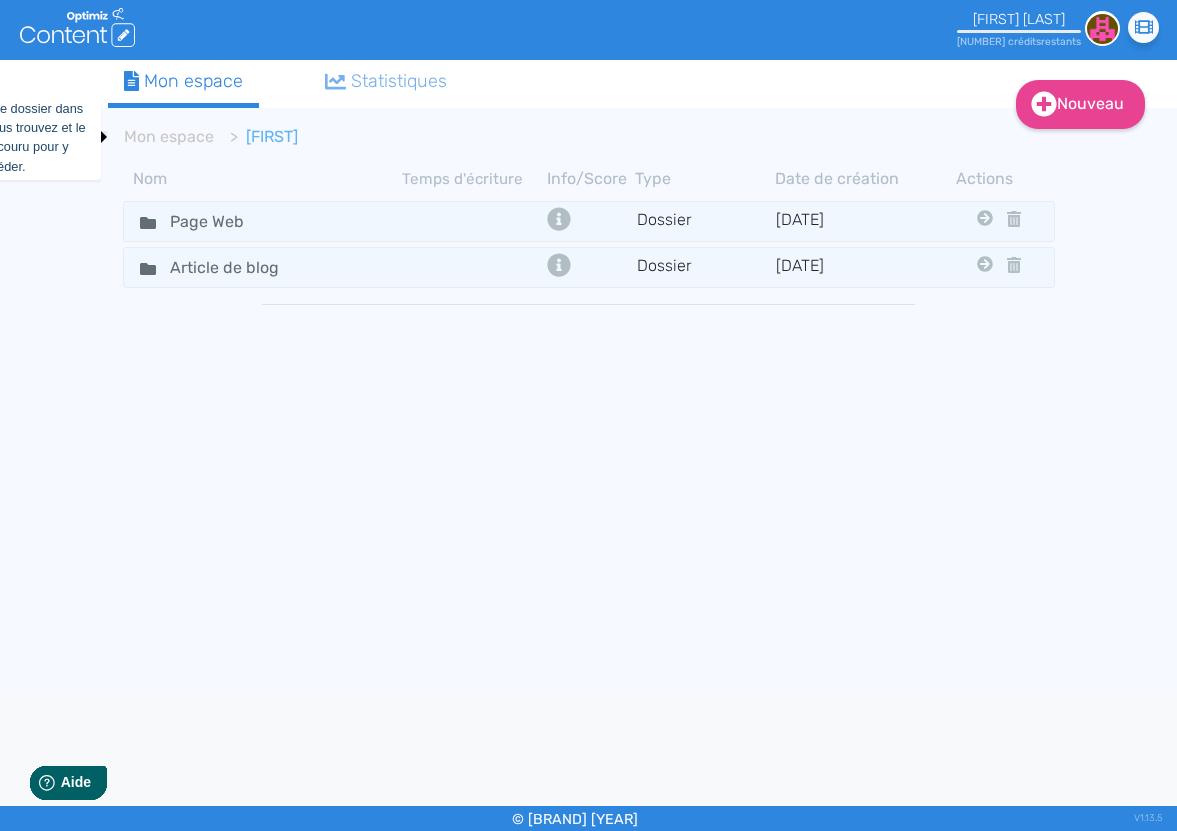 click on "Mon espace" at bounding box center (169, 136) 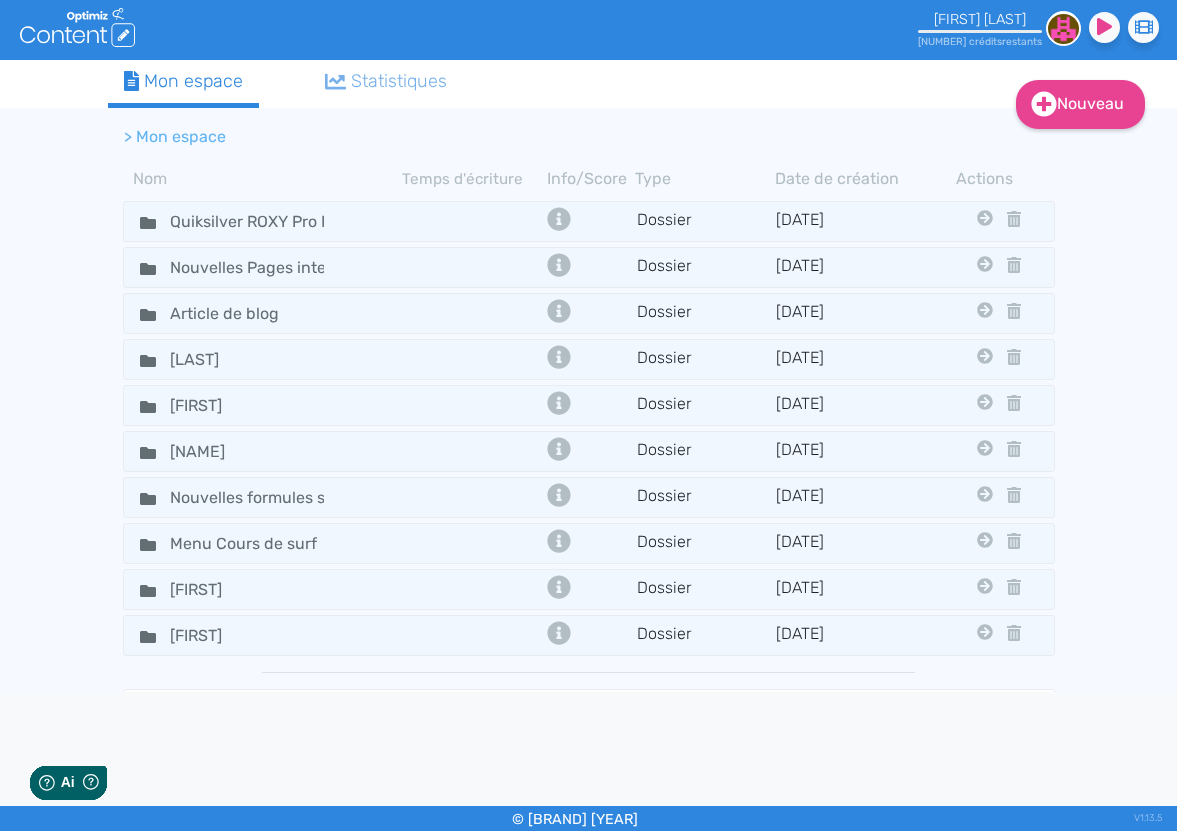 scroll, scrollTop: 0, scrollLeft: 0, axis: both 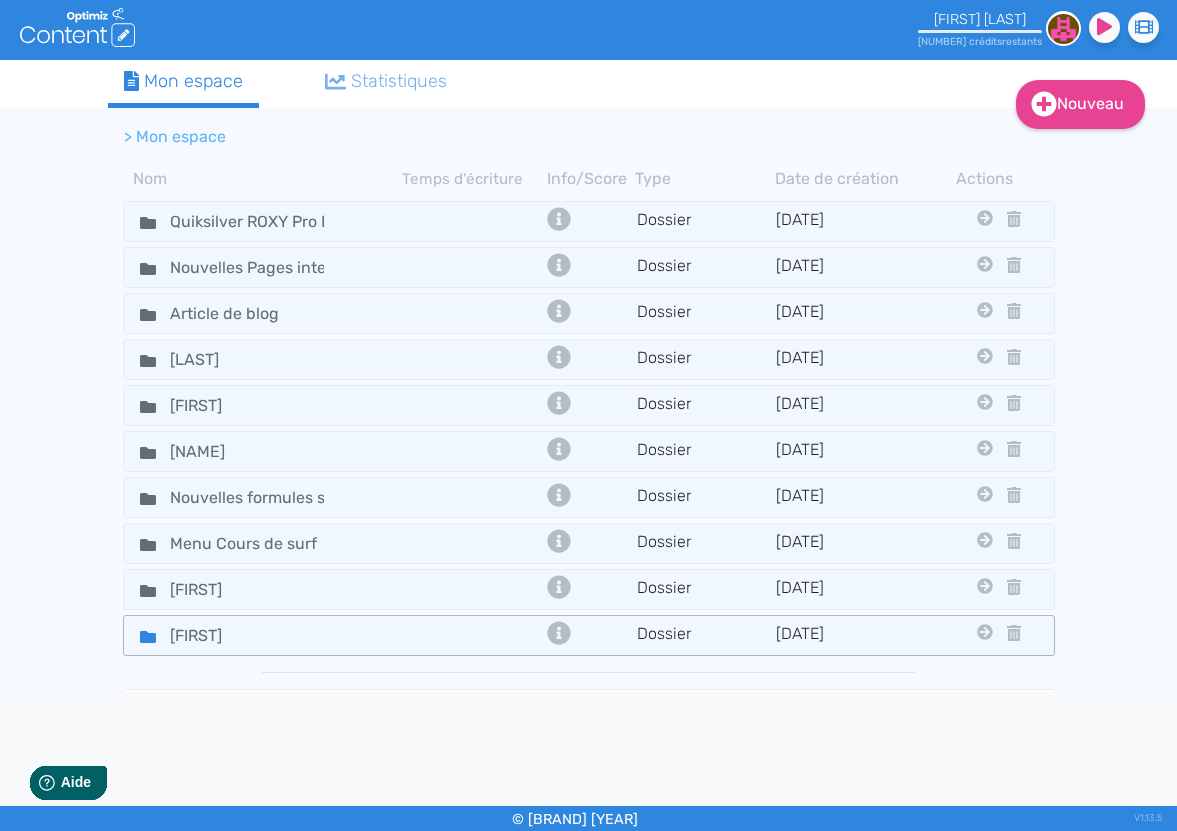 click on "[FIRST]" at bounding box center (263, 221) 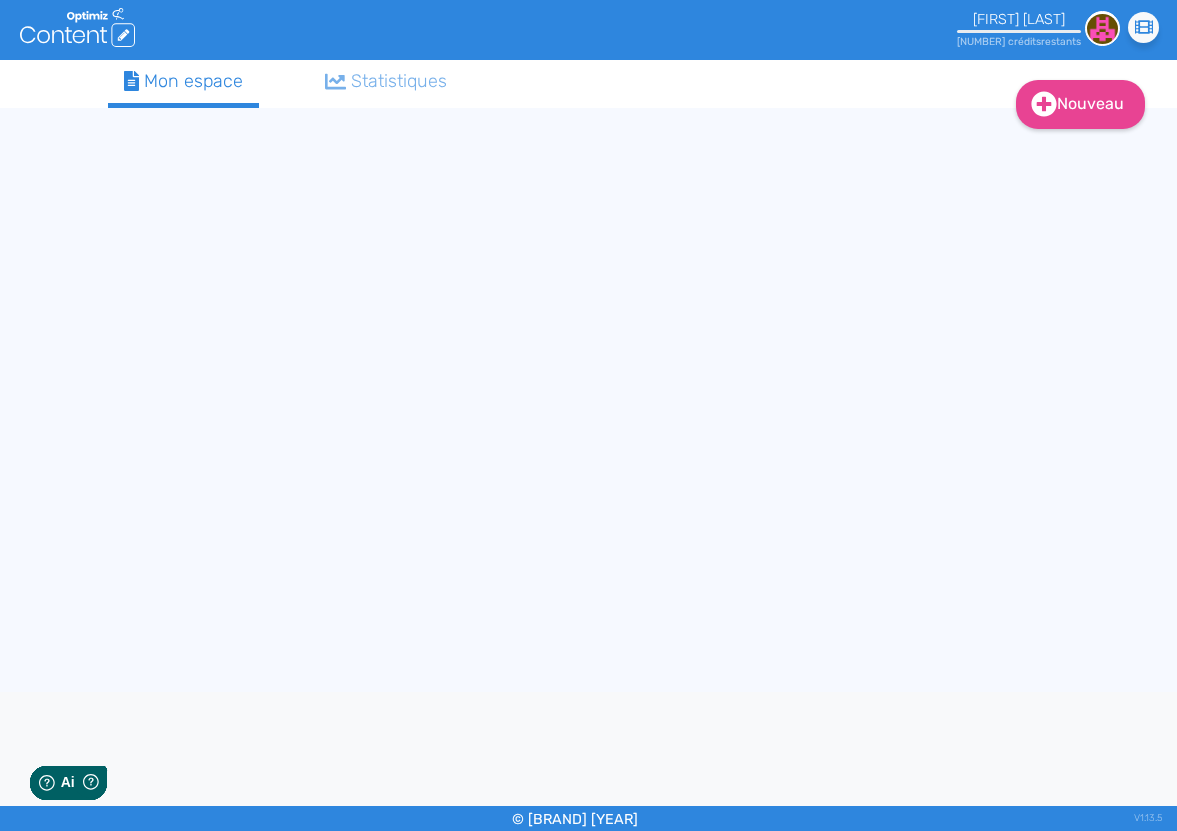 scroll, scrollTop: 0, scrollLeft: 0, axis: both 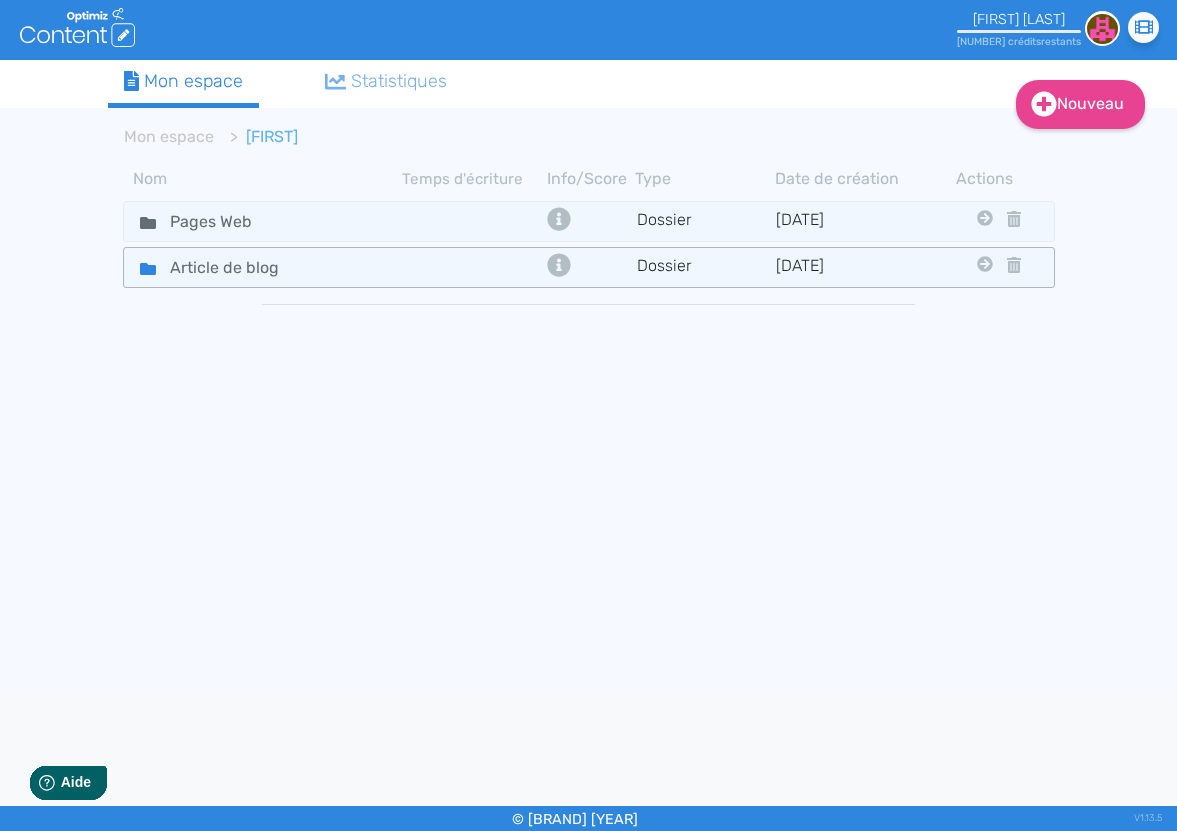 click on "Article de blog" at bounding box center (263, 221) 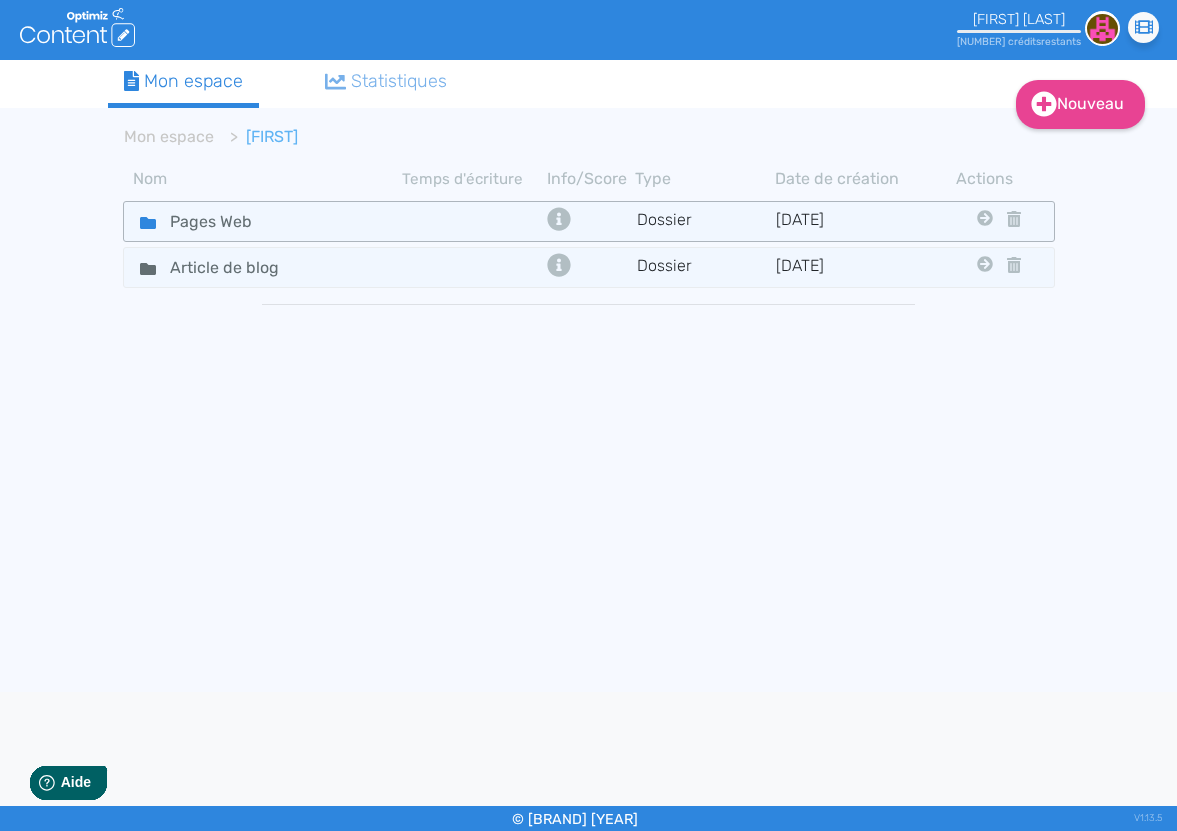 click on "Pages Web" at bounding box center (263, 221) 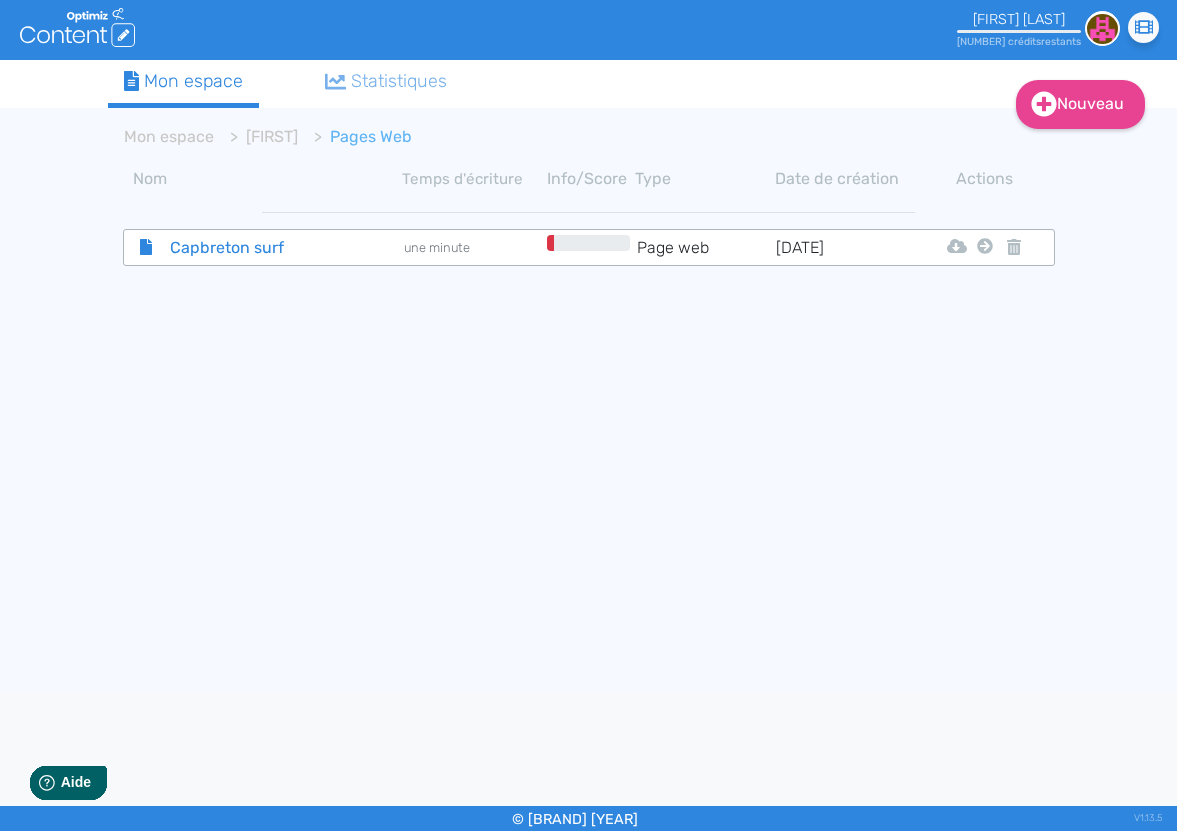 click on "Capbreton surf" at bounding box center [263, 247] 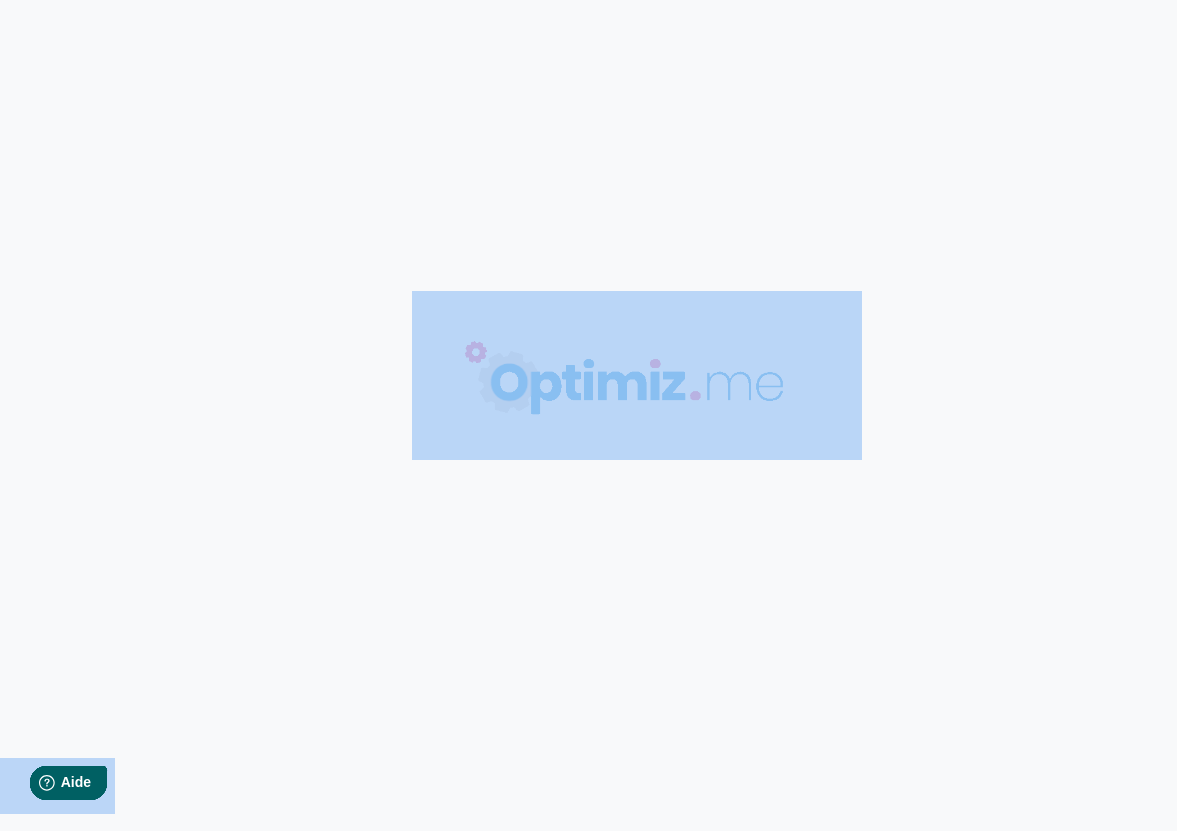 click on "0 mots 0.00 minutes 0 /0 mots Score SEO 0 /- termes Sauvegardé Contenu Métadonnées HTML | | | | | | | | Nous analysons tous vos concurrents sur la requête . Balises HTML 0 erreurs à corriger Optimisez vos balises HTML pour qu’elles soient SEO-friendly. Nous analysons vos concurrents ... 0% Sémantique Vocabulaire à utiliser Enrichissez votre texte avec des termes lexicaux. Nous analysons vos concurrents ... 0% Idées Trouvez l’inspiration pour rédiger Nous analysons vos concurrents ... 0% Lisibilité Pour une lecture agréable Nous analysons la lisibilité de votre texte. Nous analysons vos concurrents ... 0%" at bounding box center (588, 415) 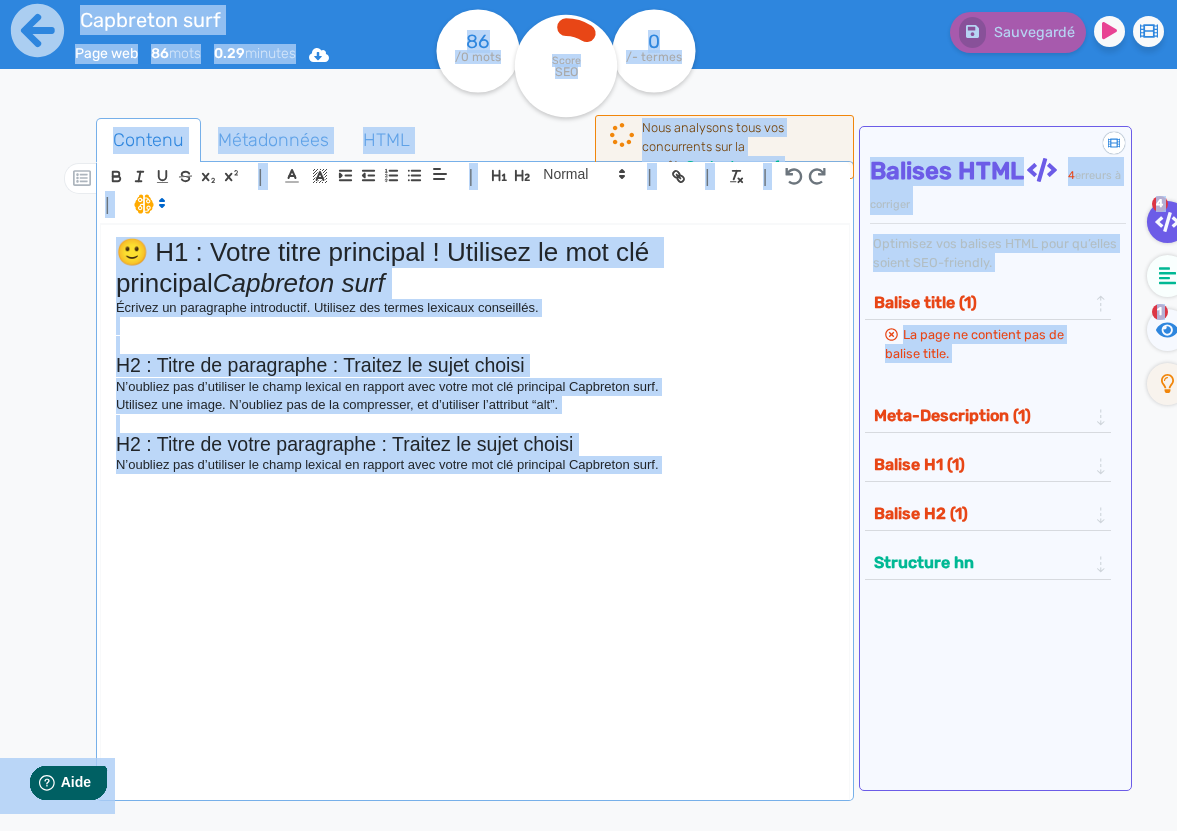 click on "🙂 H1 : Votre titre principal ! Utilisez le mot clé principal Capbreton surf Écrivez un paragraphe introductif. Utilisez des termes lexicaux conseillés. H2 : Titre de paragraphe : Traitez le sujet choisi N’oubliez pas d’utiliser le champ lexical en rapport avec votre mot clé principal Capbreton surf. Utilisez une image. N’oubliez pas de la compresser, et d’utiliser l’attribut “alt”. H2 : Titre de votre paragraphe : Traitez le sujet choisi N’oubliez pas d’utiliser le champ lexical en rapport avec votre mot clé principal Capbreton surf." at bounding box center [475, 516] 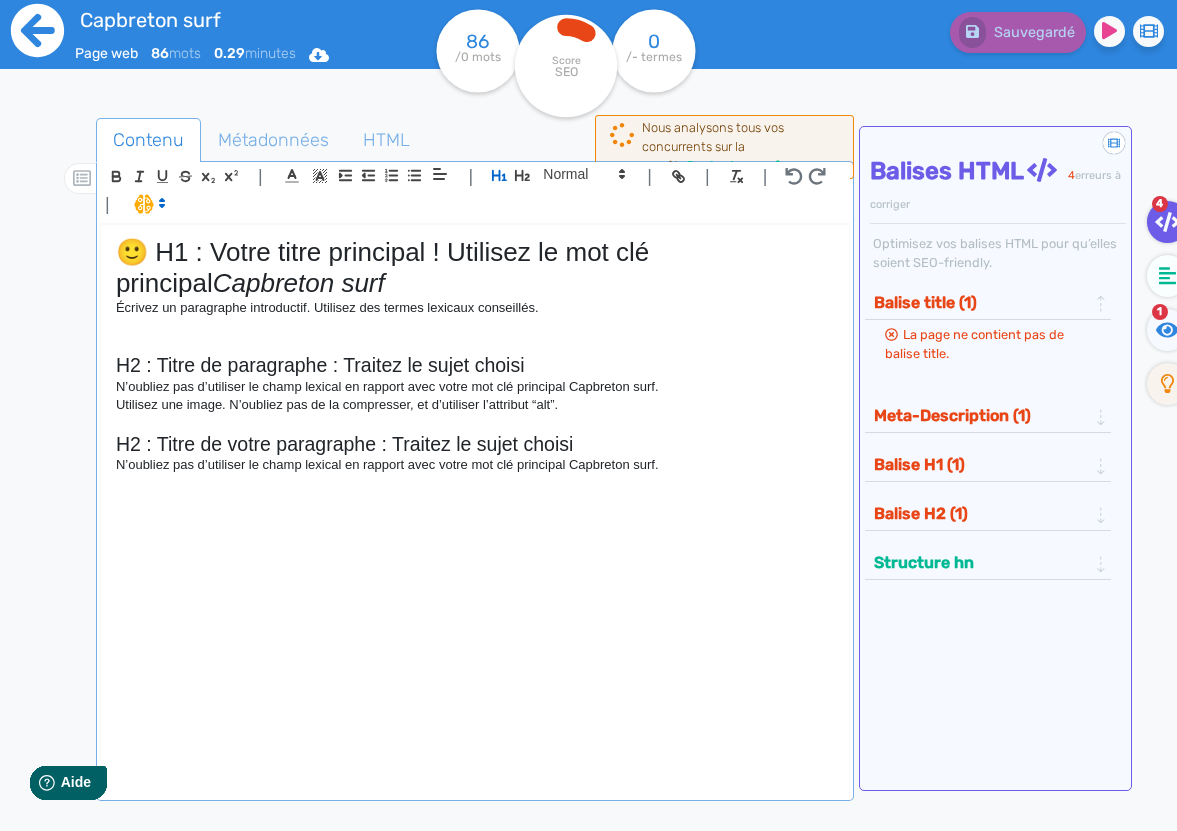 click at bounding box center [37, 30] 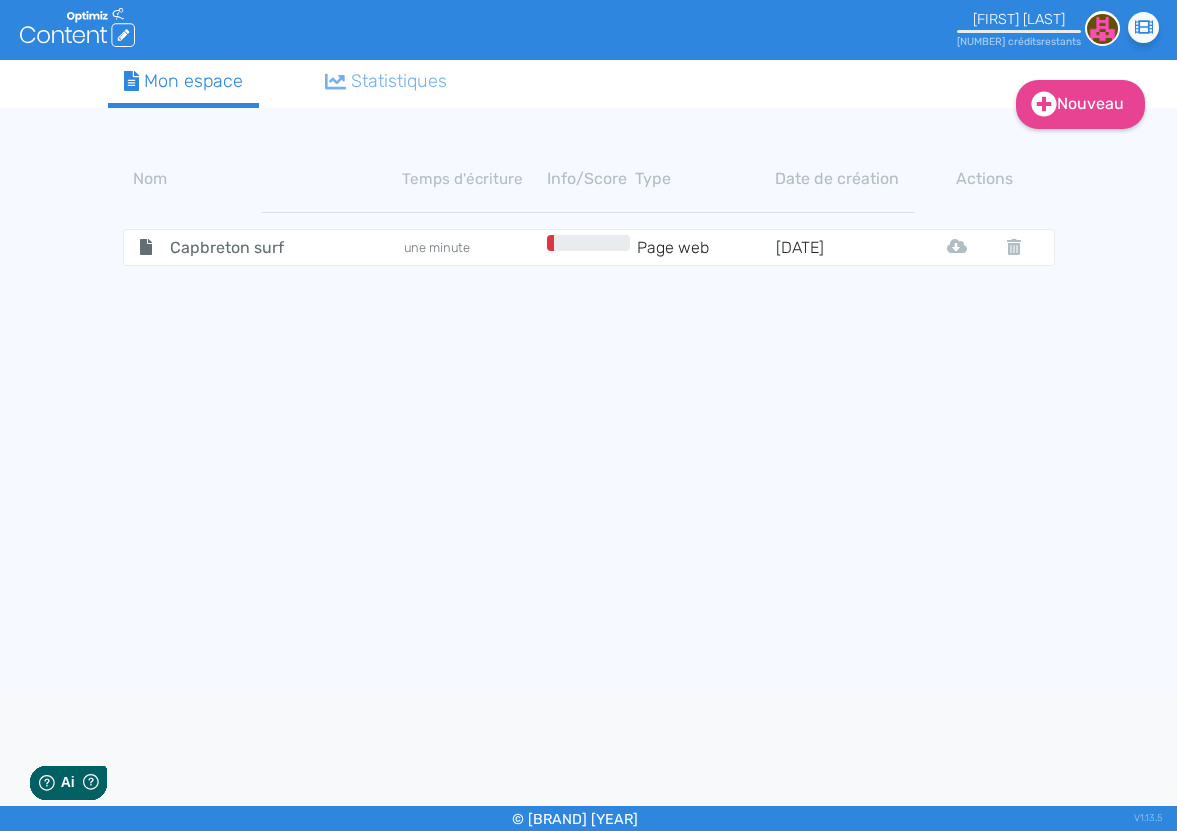 scroll, scrollTop: 0, scrollLeft: 0, axis: both 